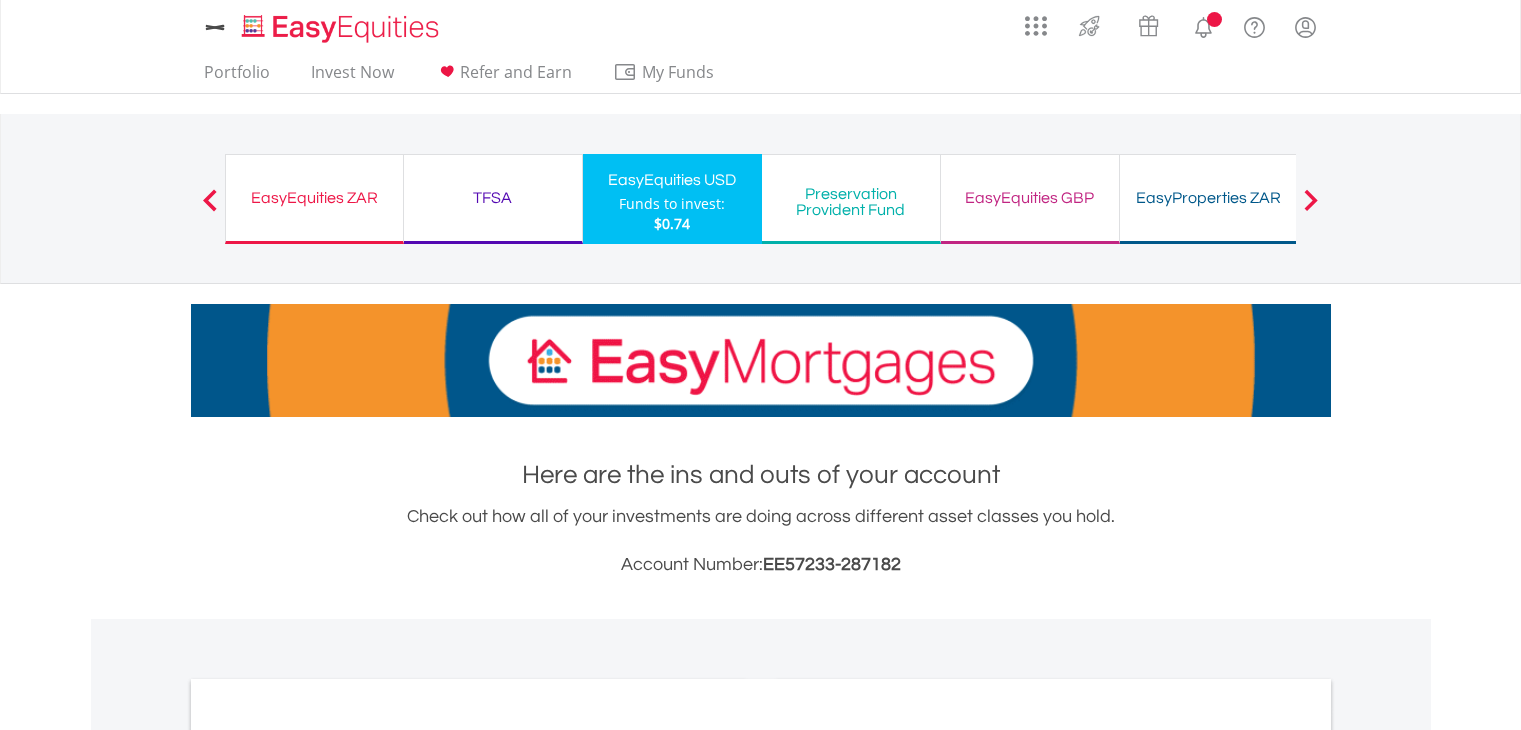 scroll, scrollTop: 0, scrollLeft: 0, axis: both 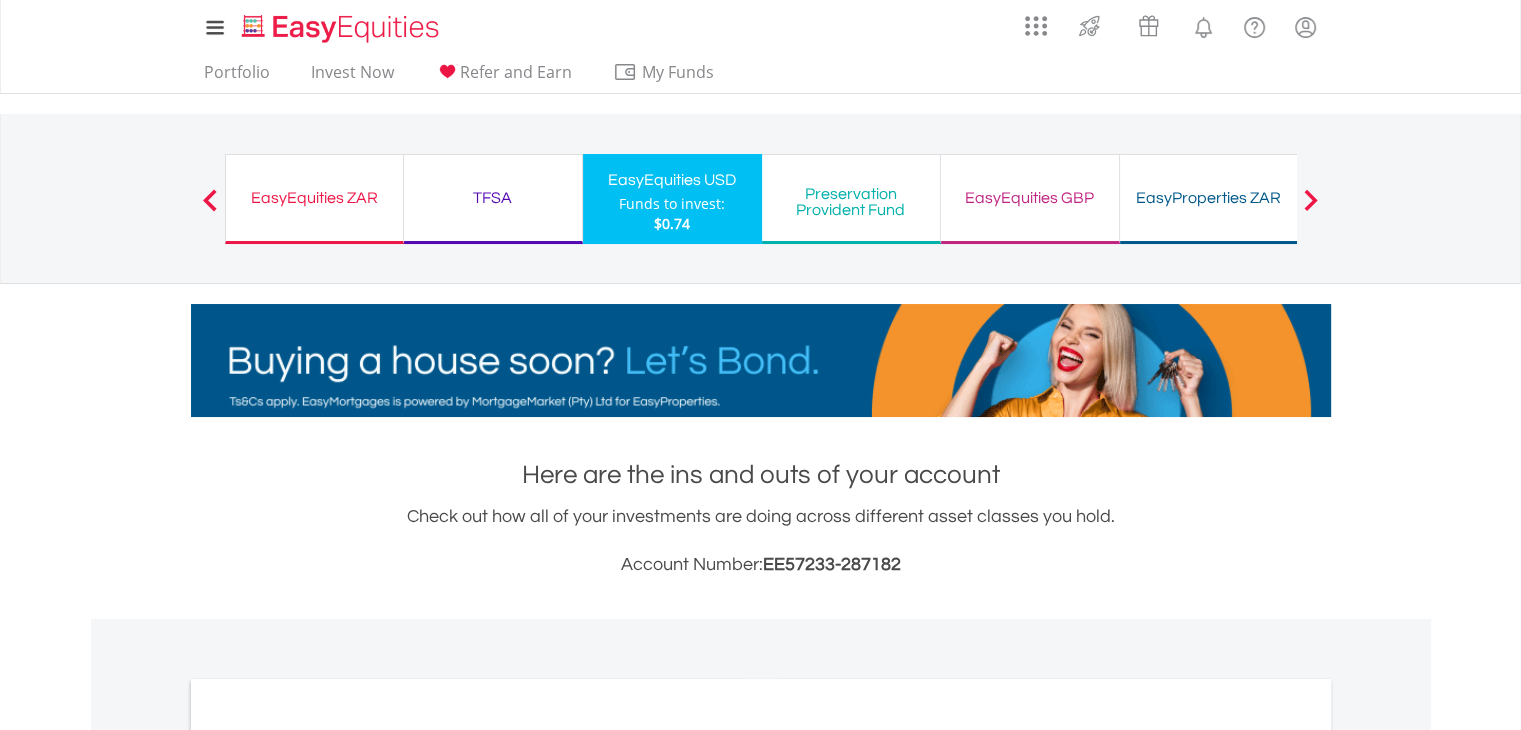 click on "EasyEquities ZAR" at bounding box center [314, 198] 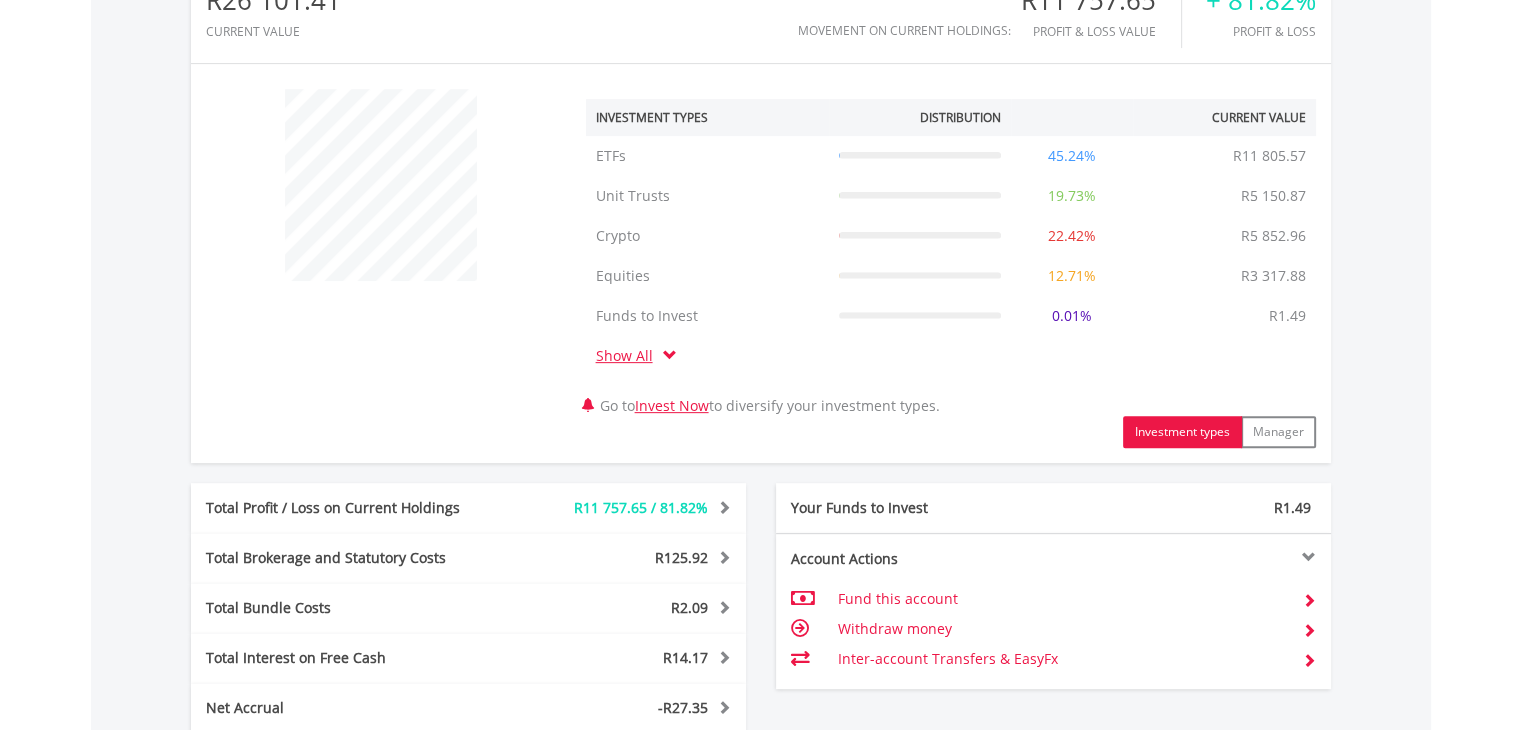 scroll, scrollTop: 1120, scrollLeft: 0, axis: vertical 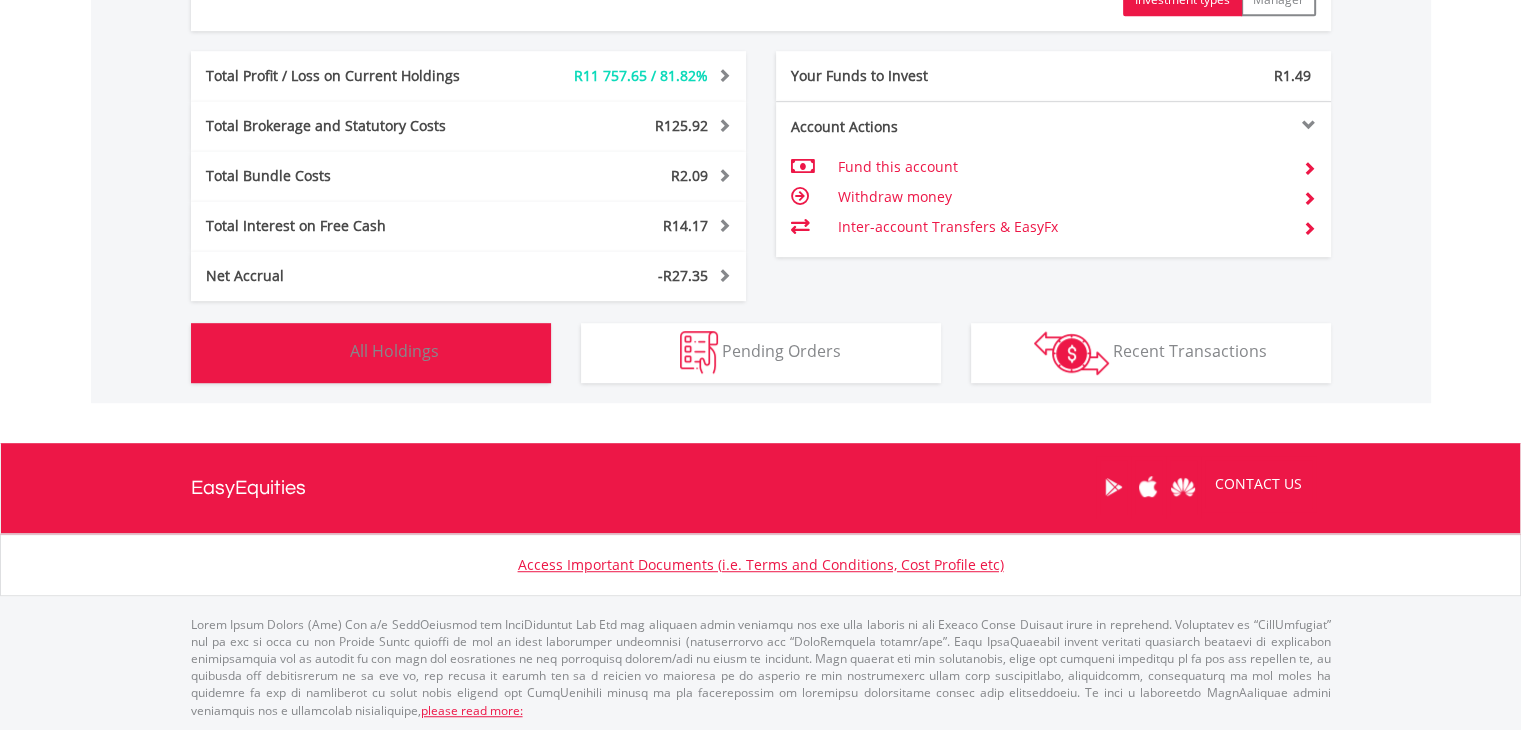 click on "Holdings
All Holdings" at bounding box center (371, 353) 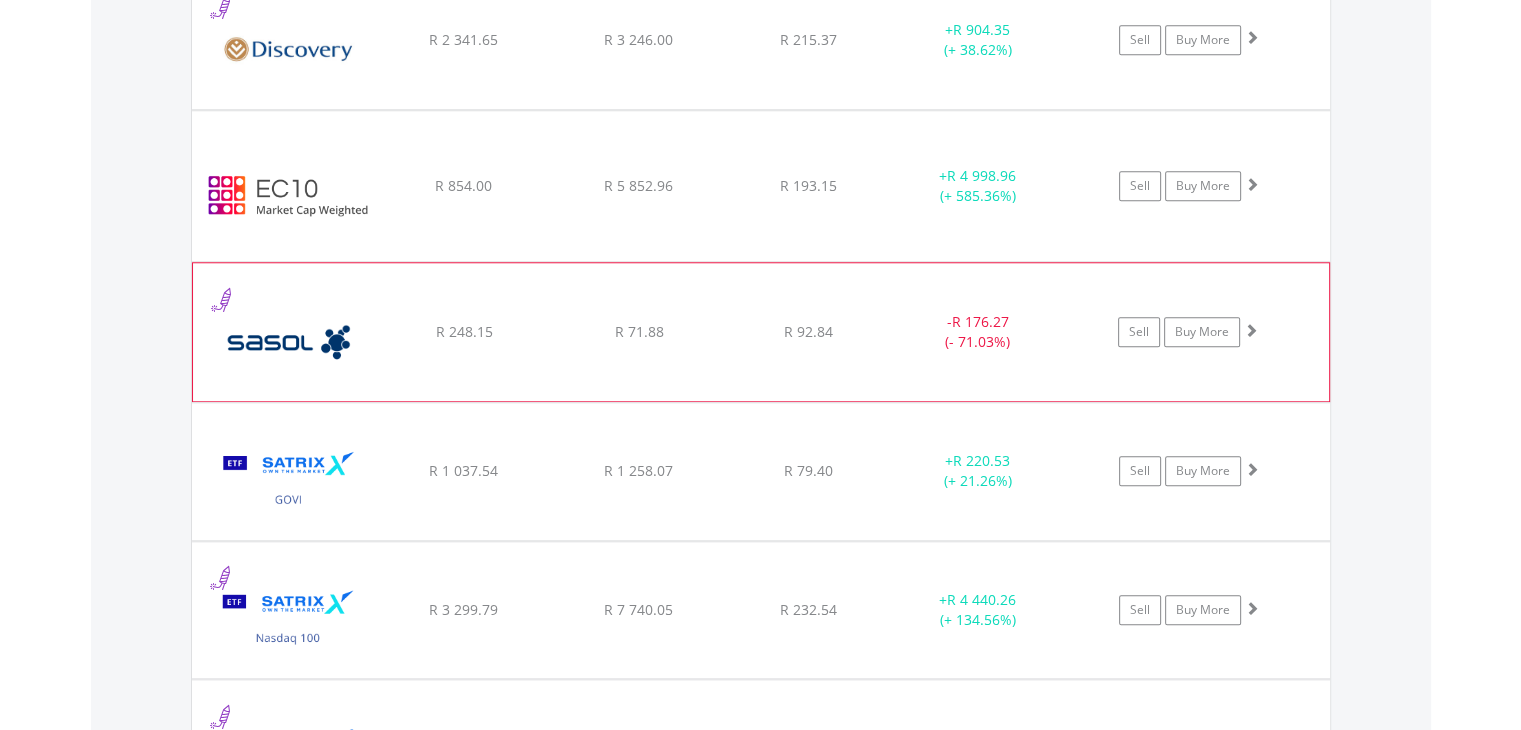 scroll, scrollTop: 1961, scrollLeft: 0, axis: vertical 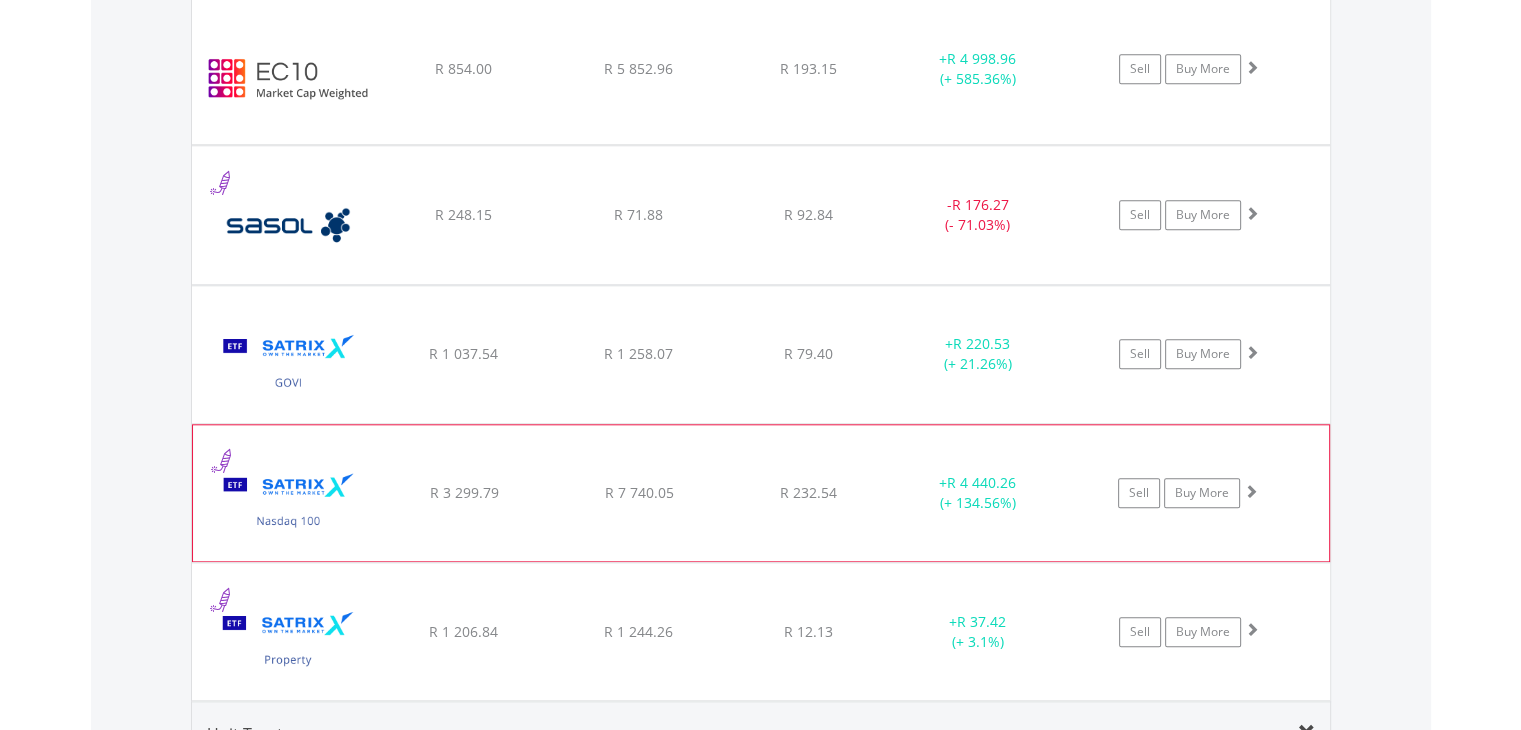 click at bounding box center [289, 503] 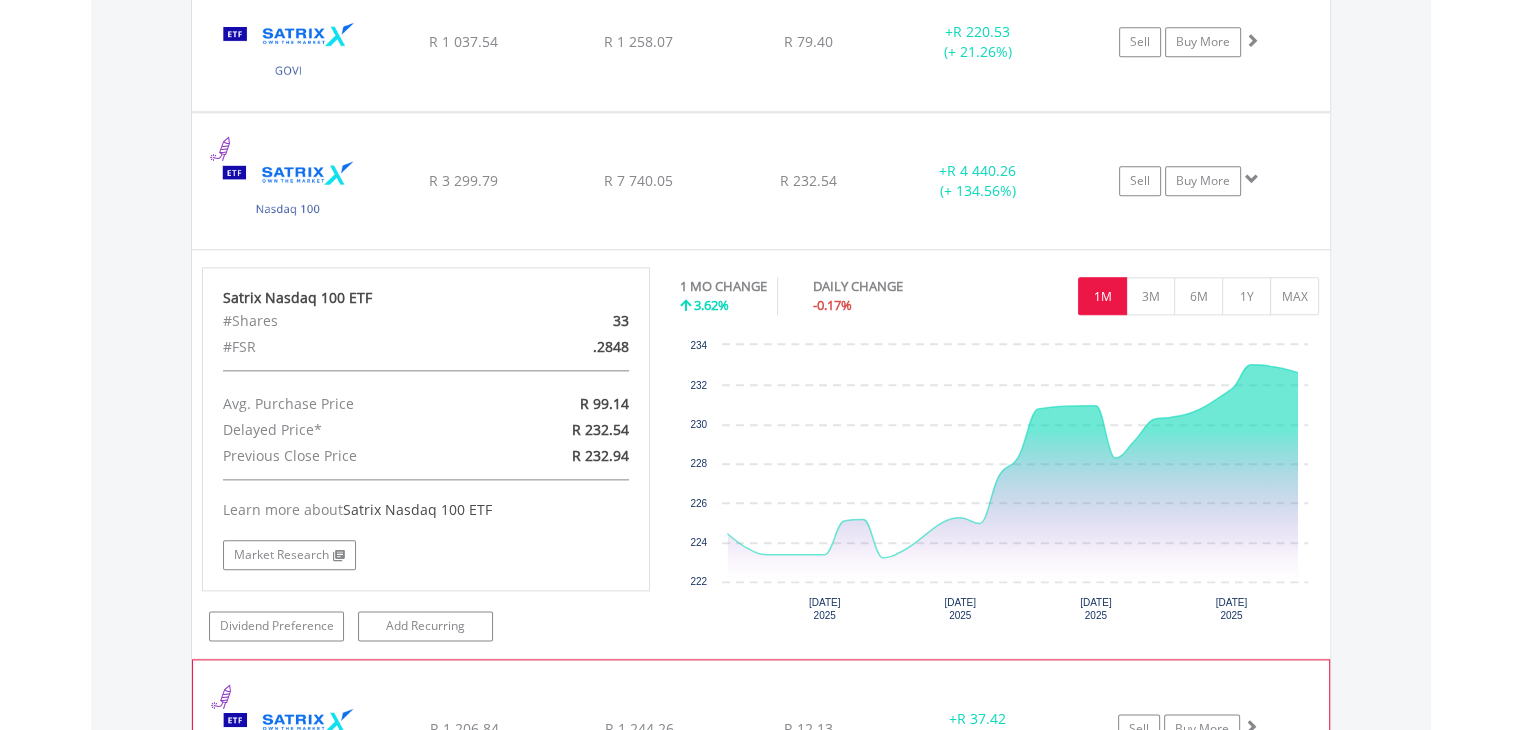 scroll, scrollTop: 2461, scrollLeft: 0, axis: vertical 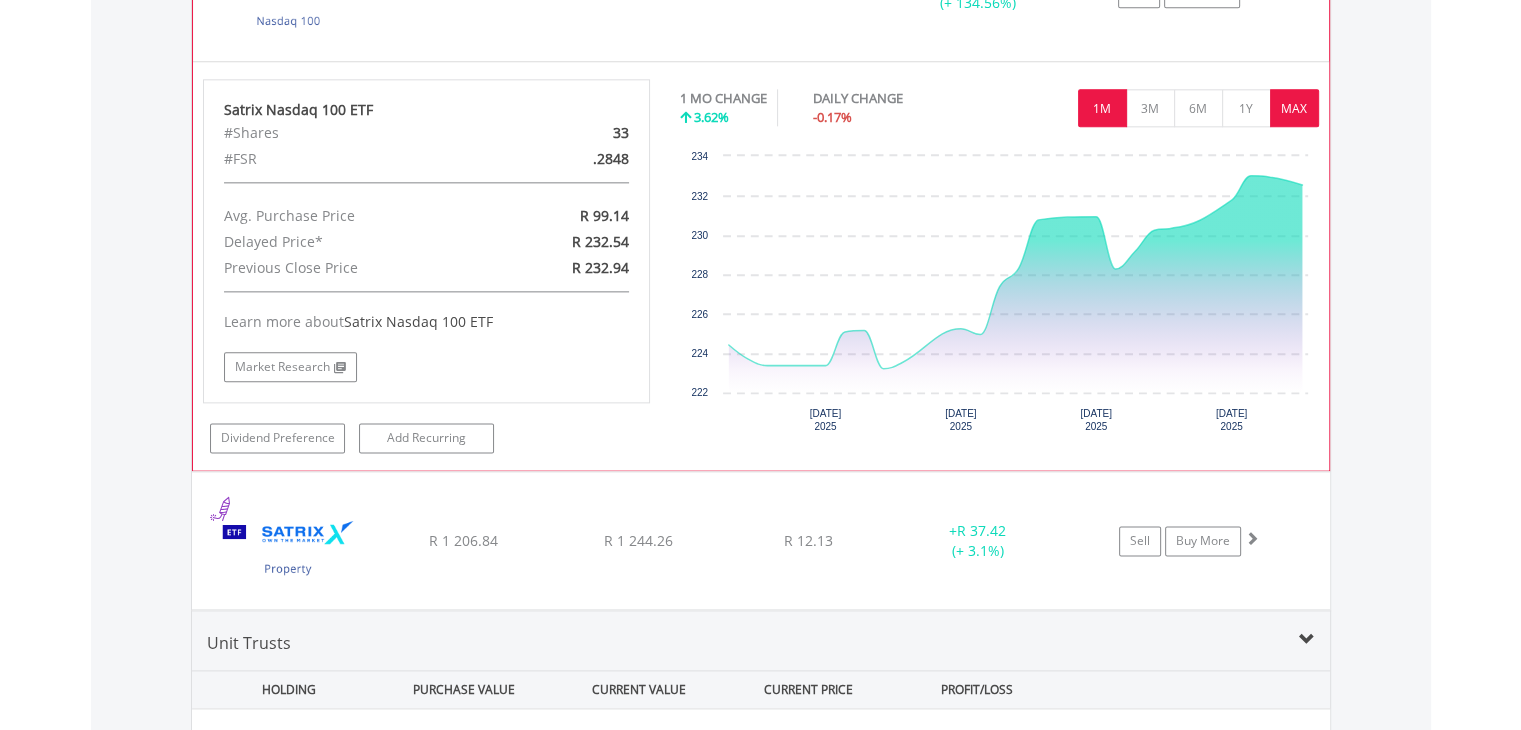 click on "MAX" at bounding box center (1294, 108) 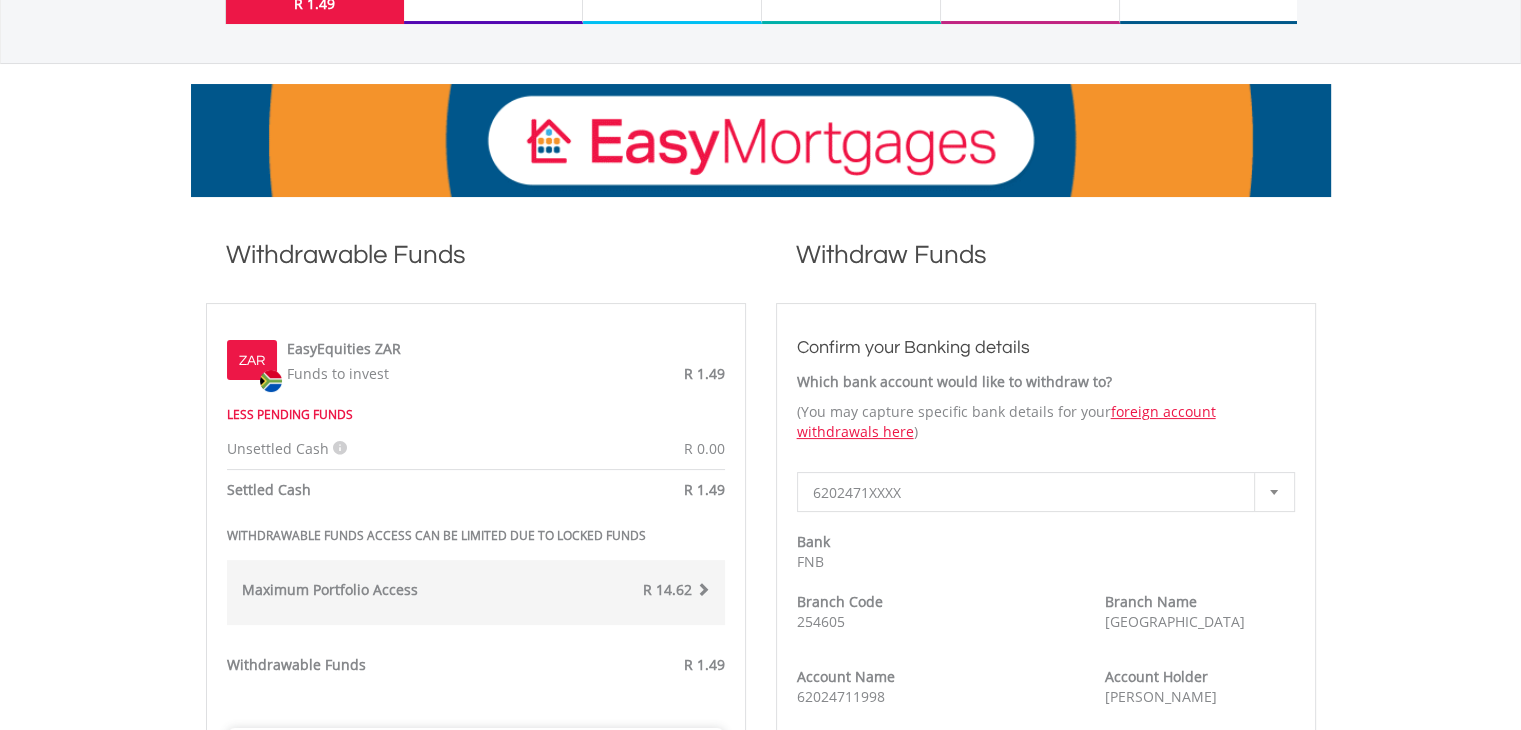 scroll, scrollTop: 100, scrollLeft: 0, axis: vertical 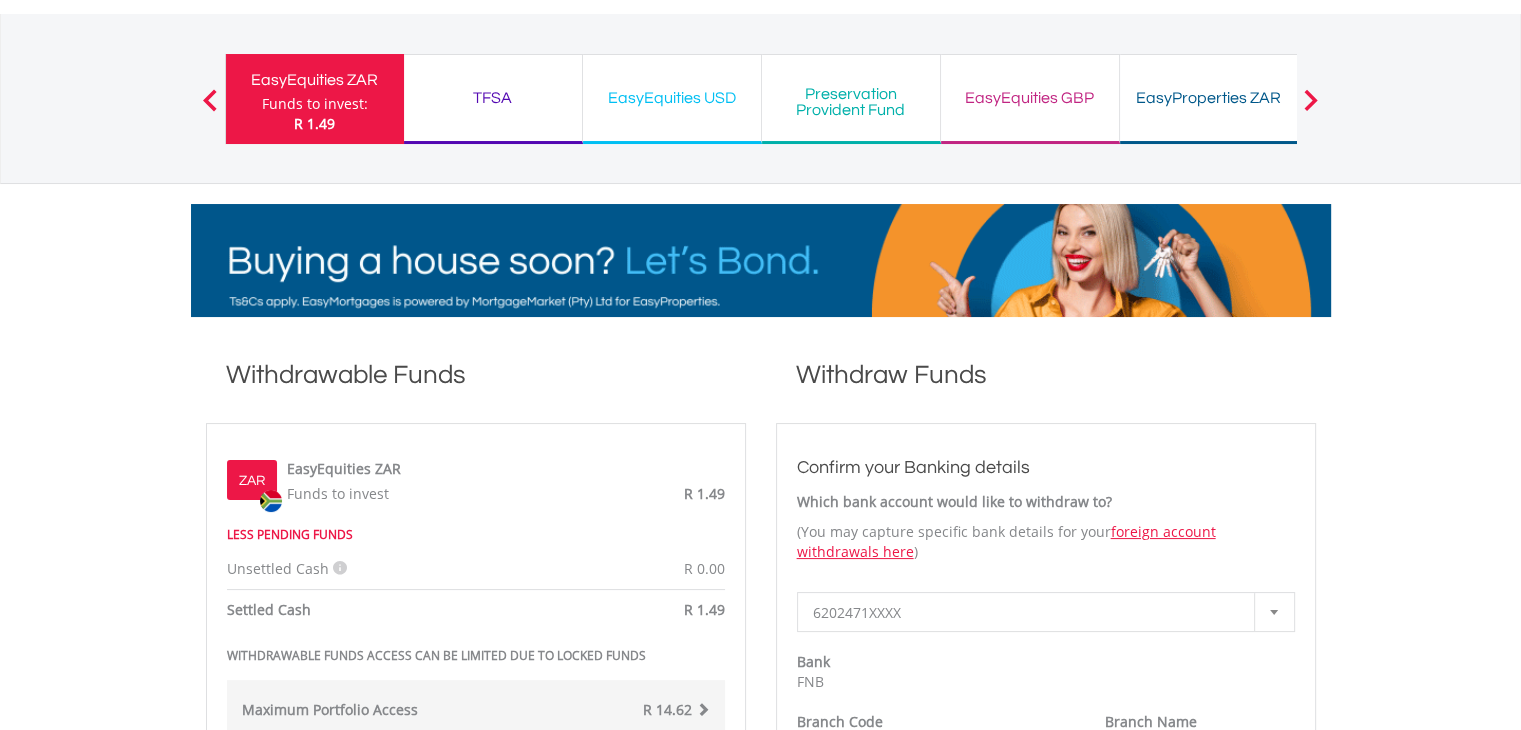 click on "EasyEquities ZAR" at bounding box center (315, 80) 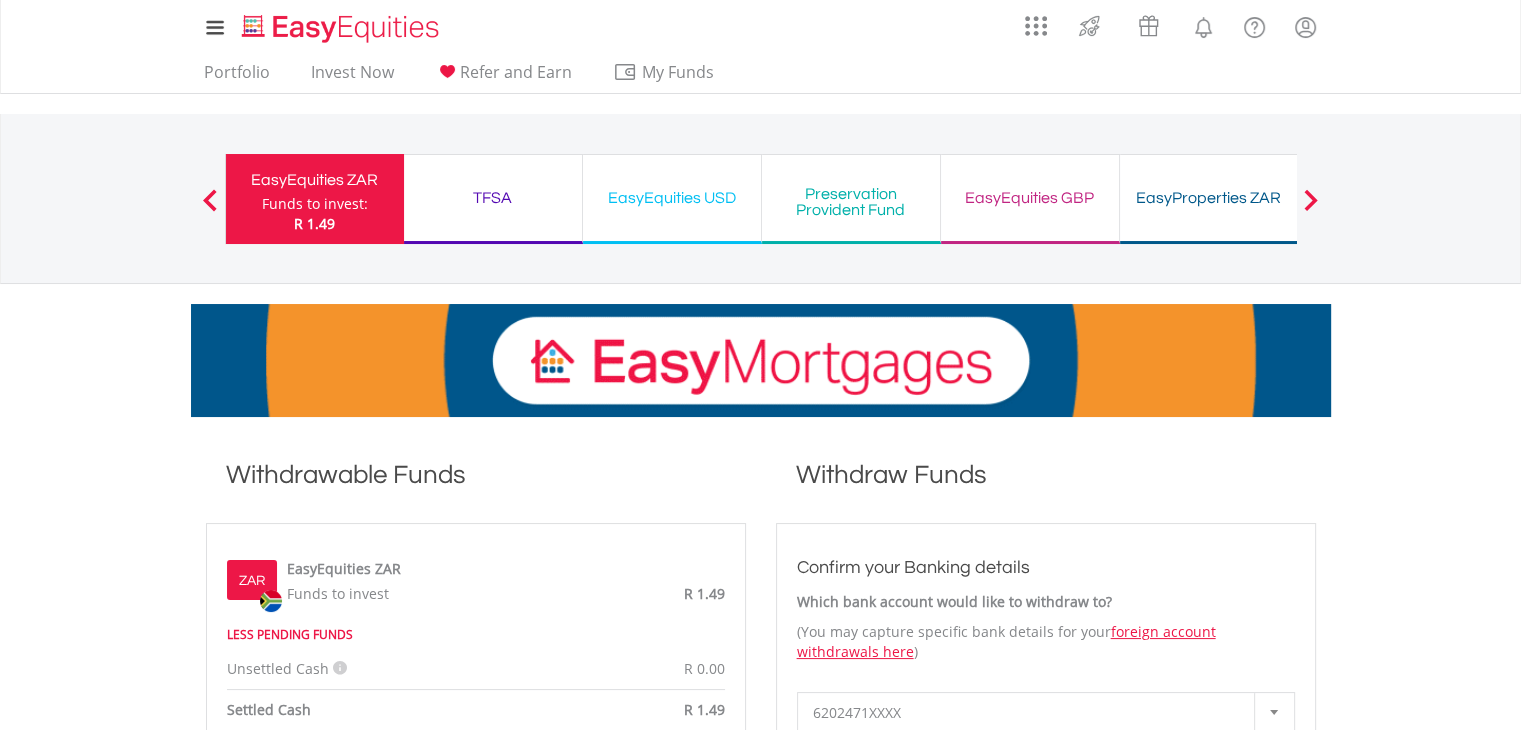 scroll, scrollTop: 0, scrollLeft: 0, axis: both 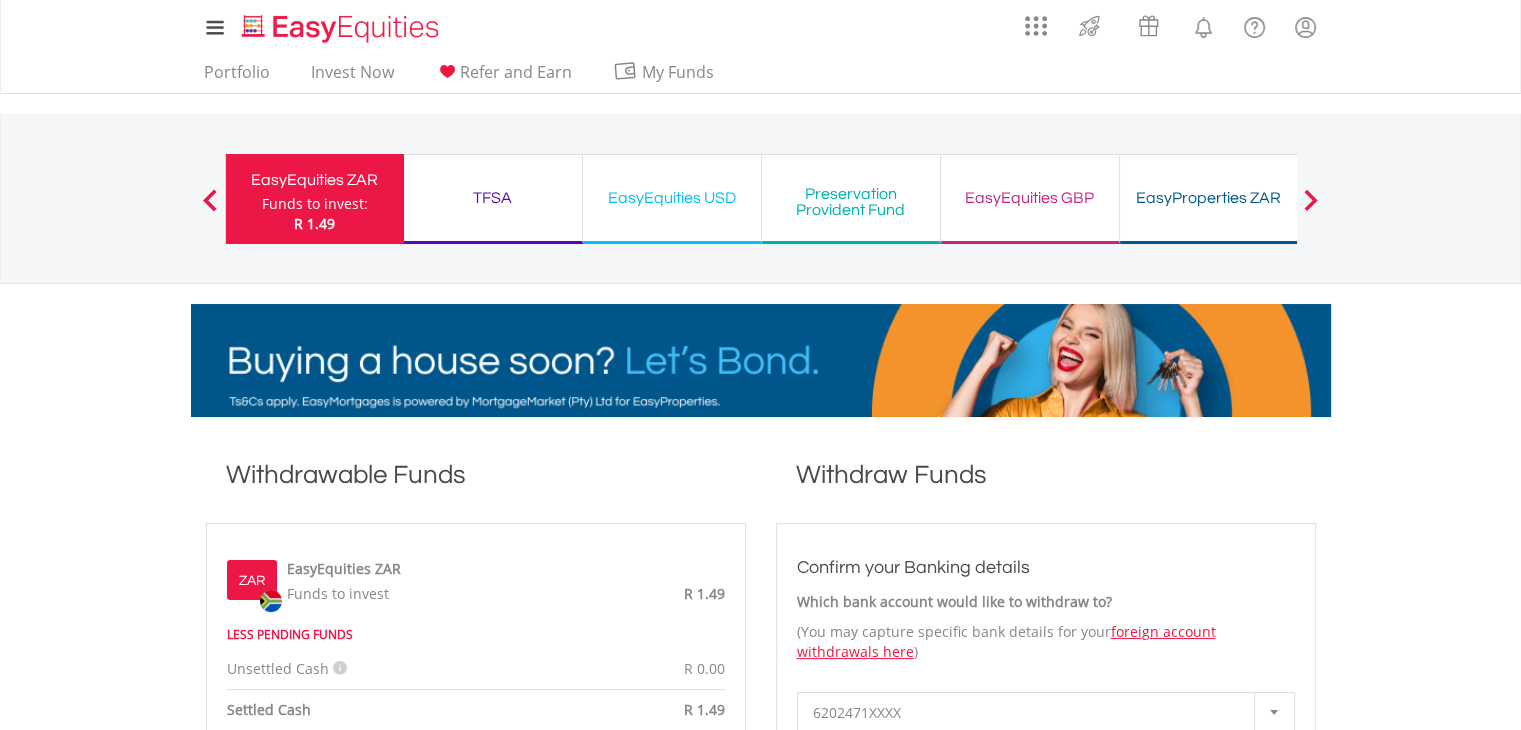 click on "EasyEquities ZAR" at bounding box center [315, 180] 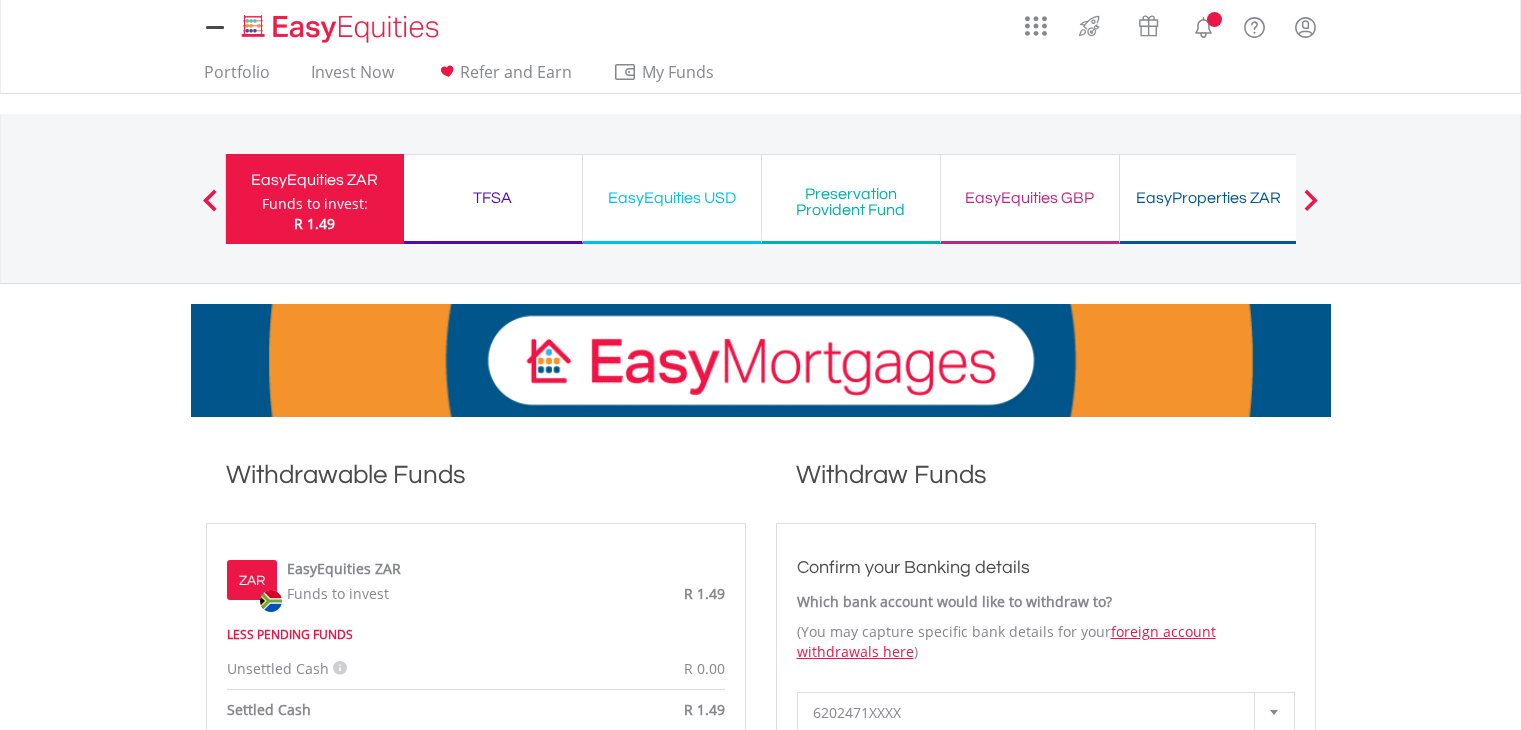 scroll, scrollTop: 0, scrollLeft: 0, axis: both 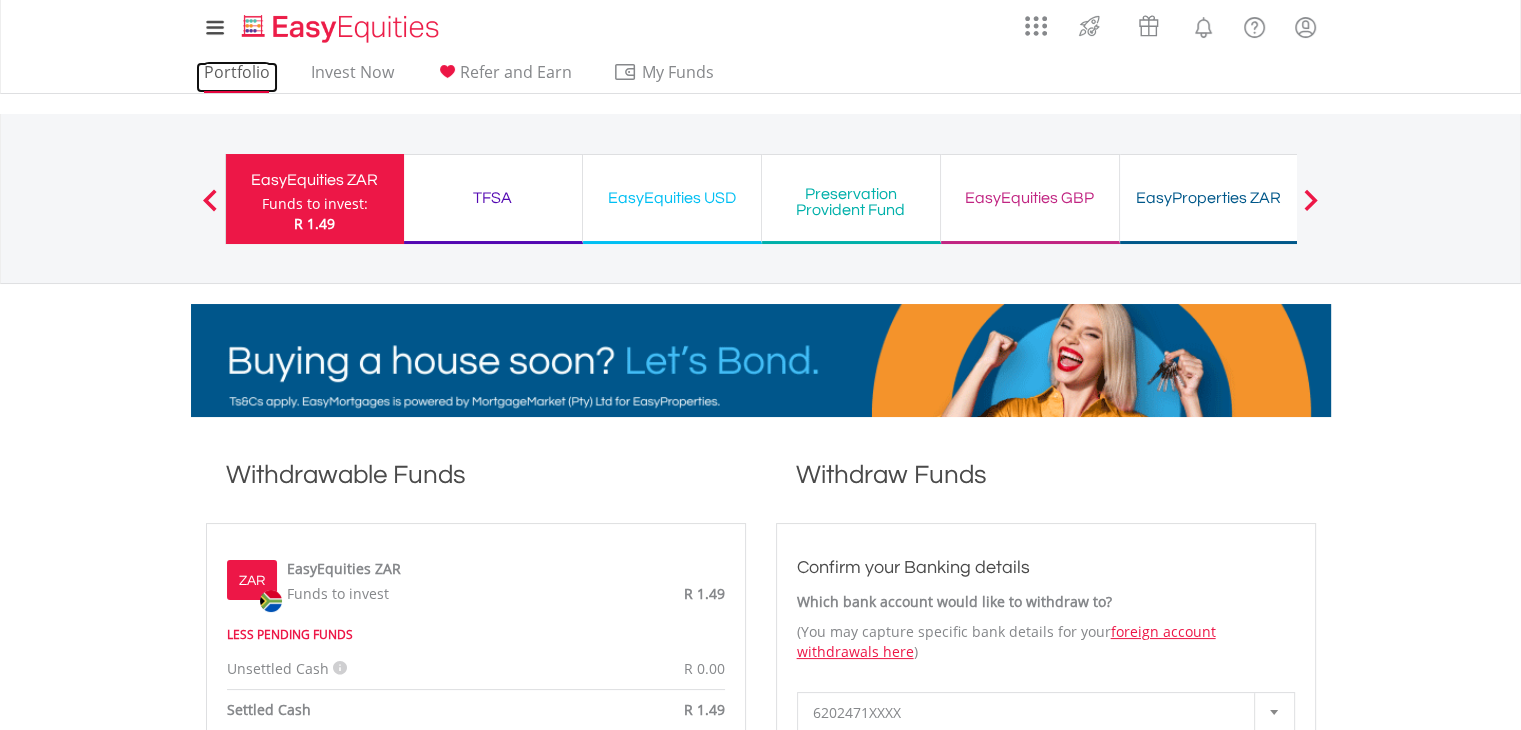 click on "Portfolio" at bounding box center [237, 77] 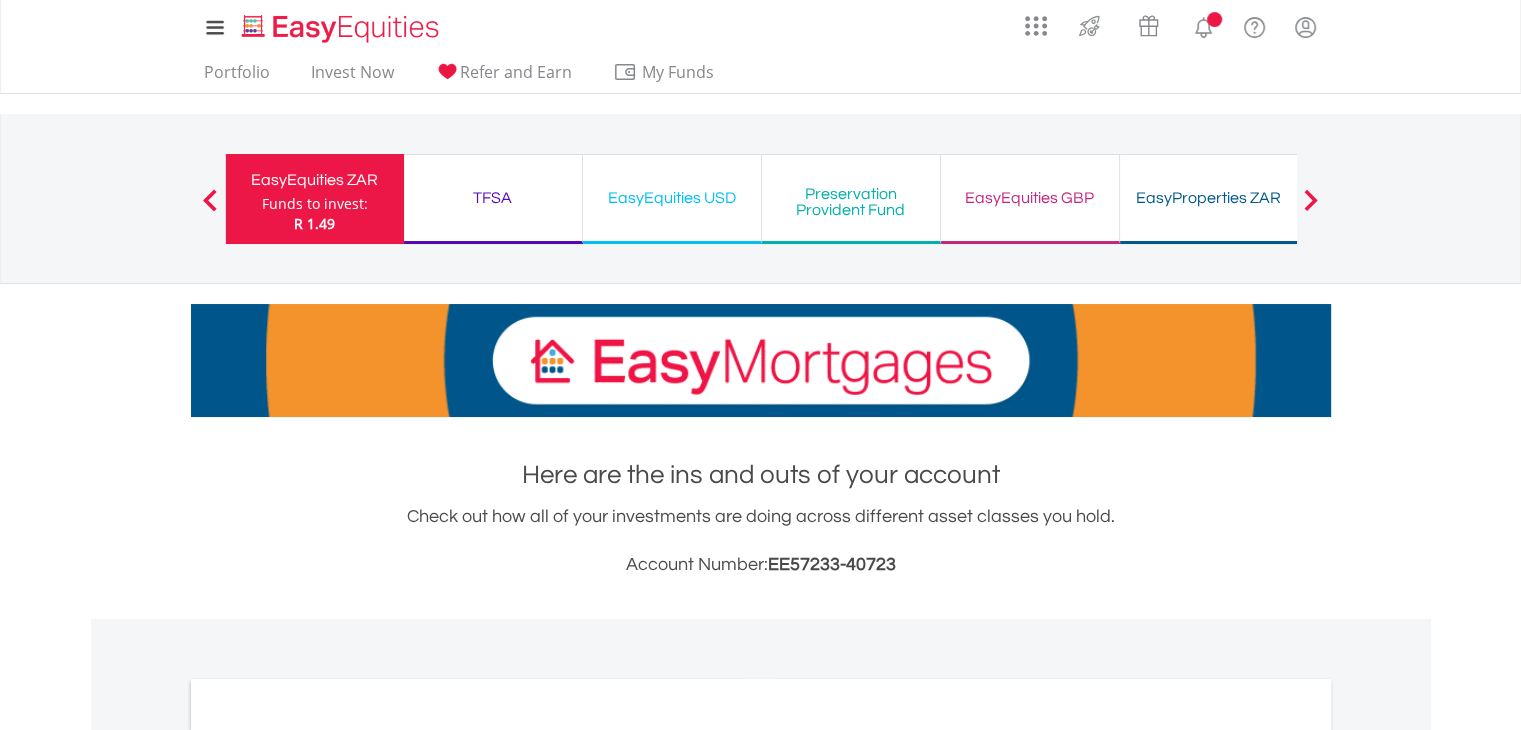 scroll, scrollTop: 500, scrollLeft: 0, axis: vertical 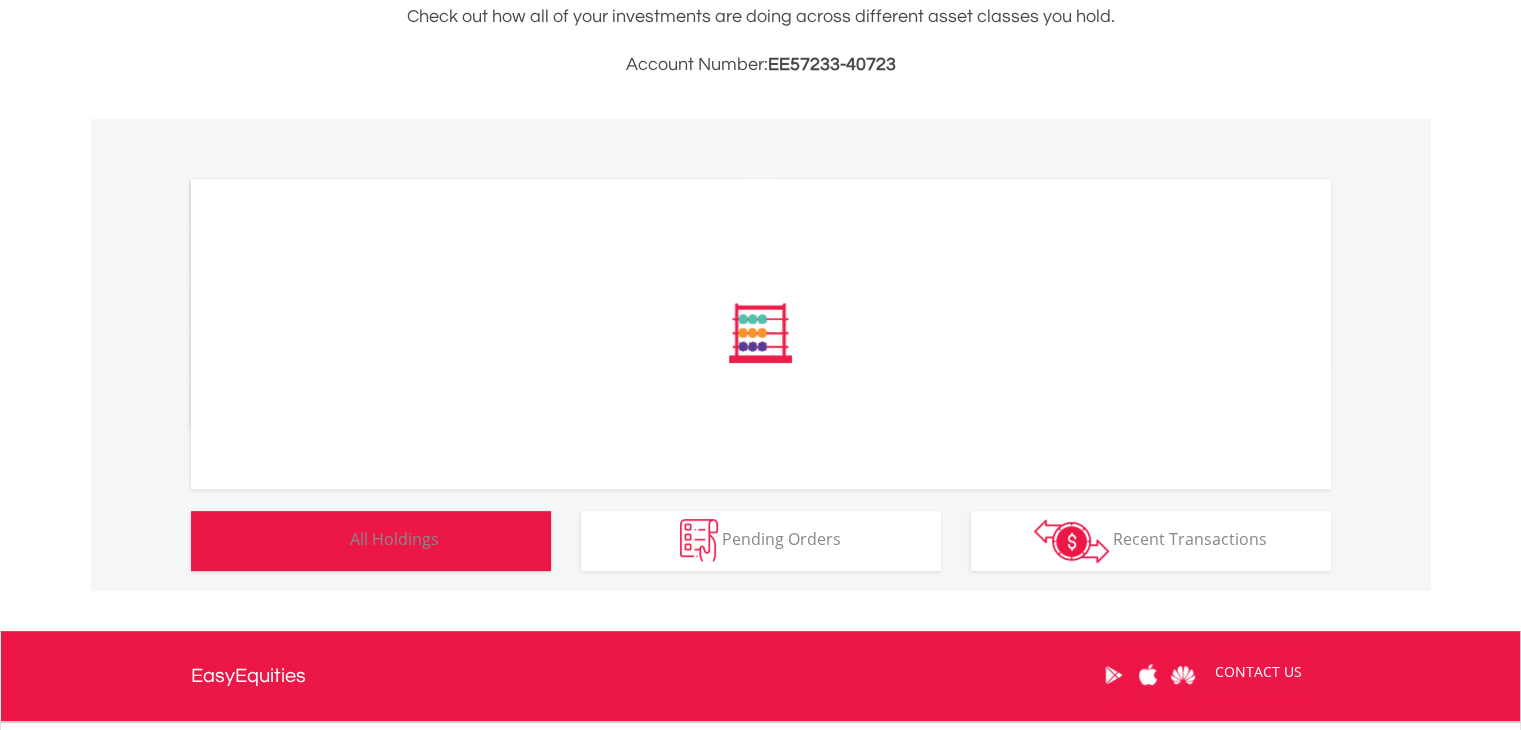click on "Holdings
All Holdings" at bounding box center [371, 541] 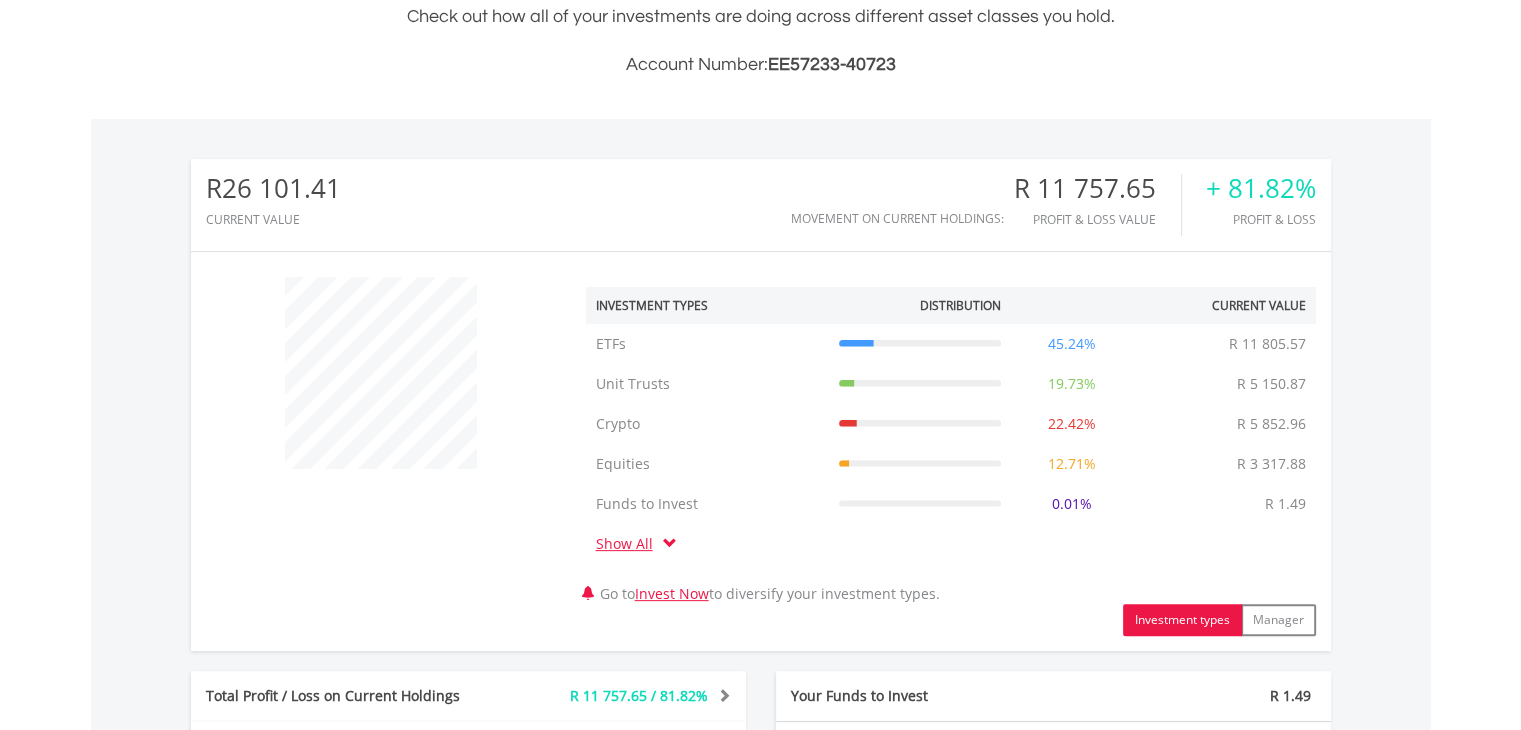 scroll, scrollTop: 999808, scrollLeft: 999620, axis: both 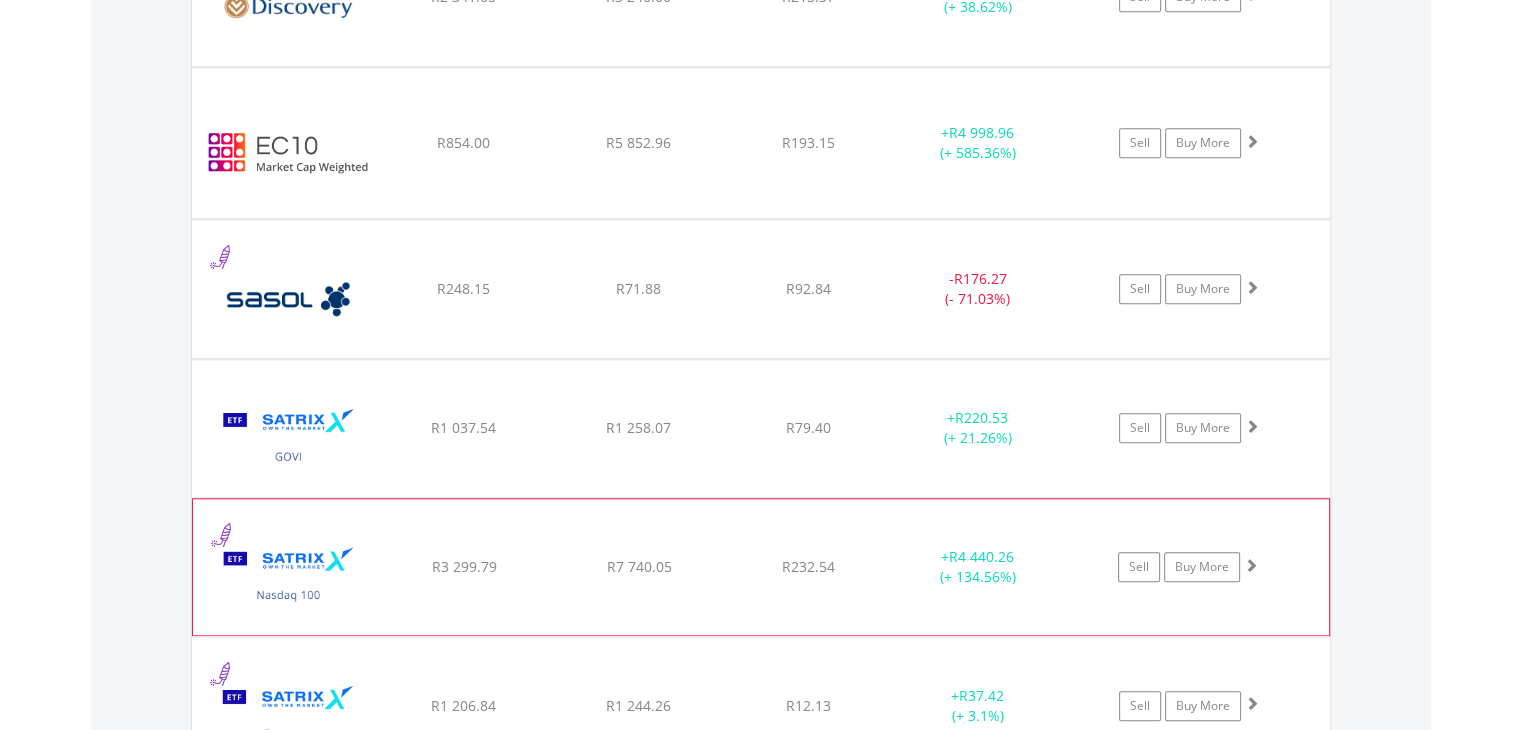 click on "R232.54" at bounding box center [808, -150] 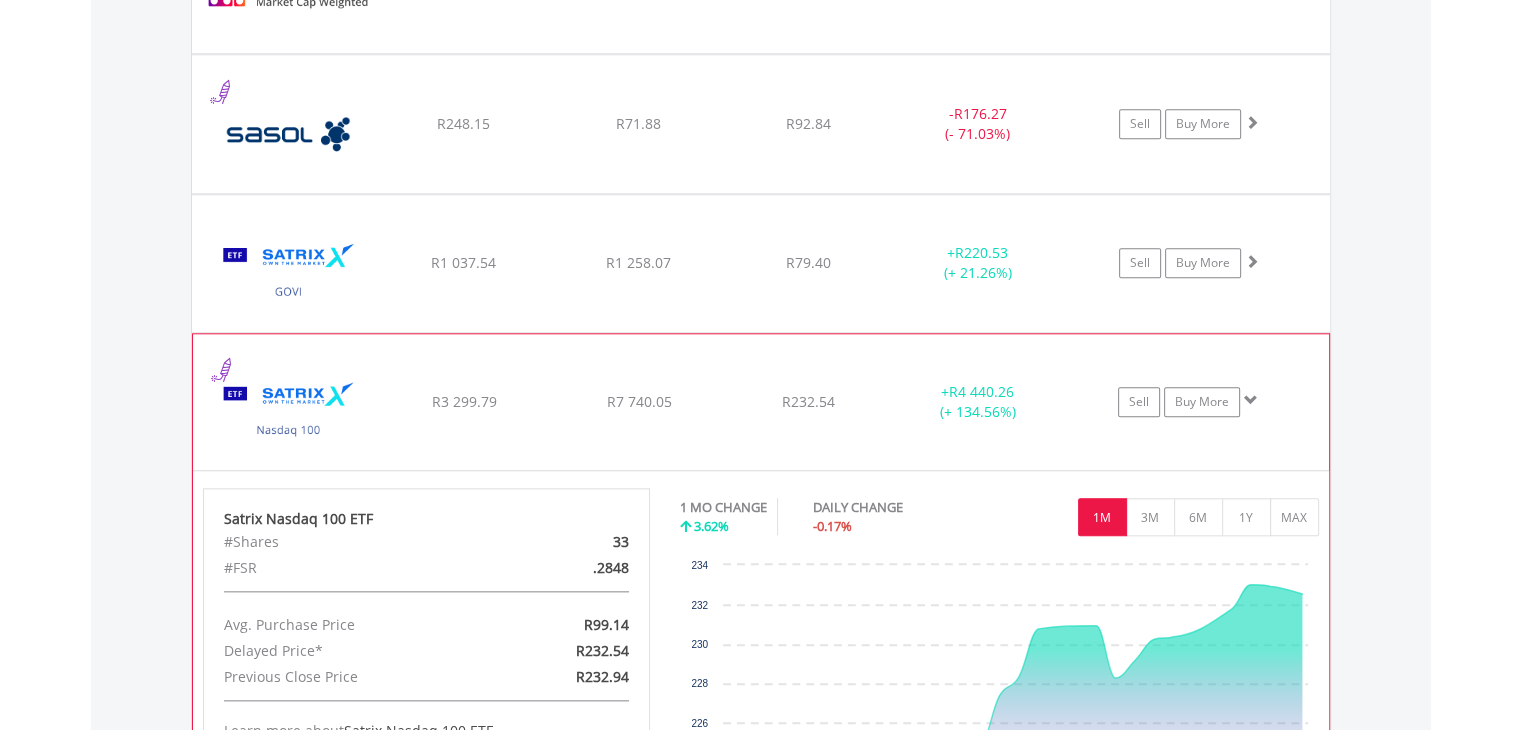 scroll, scrollTop: 1987, scrollLeft: 0, axis: vertical 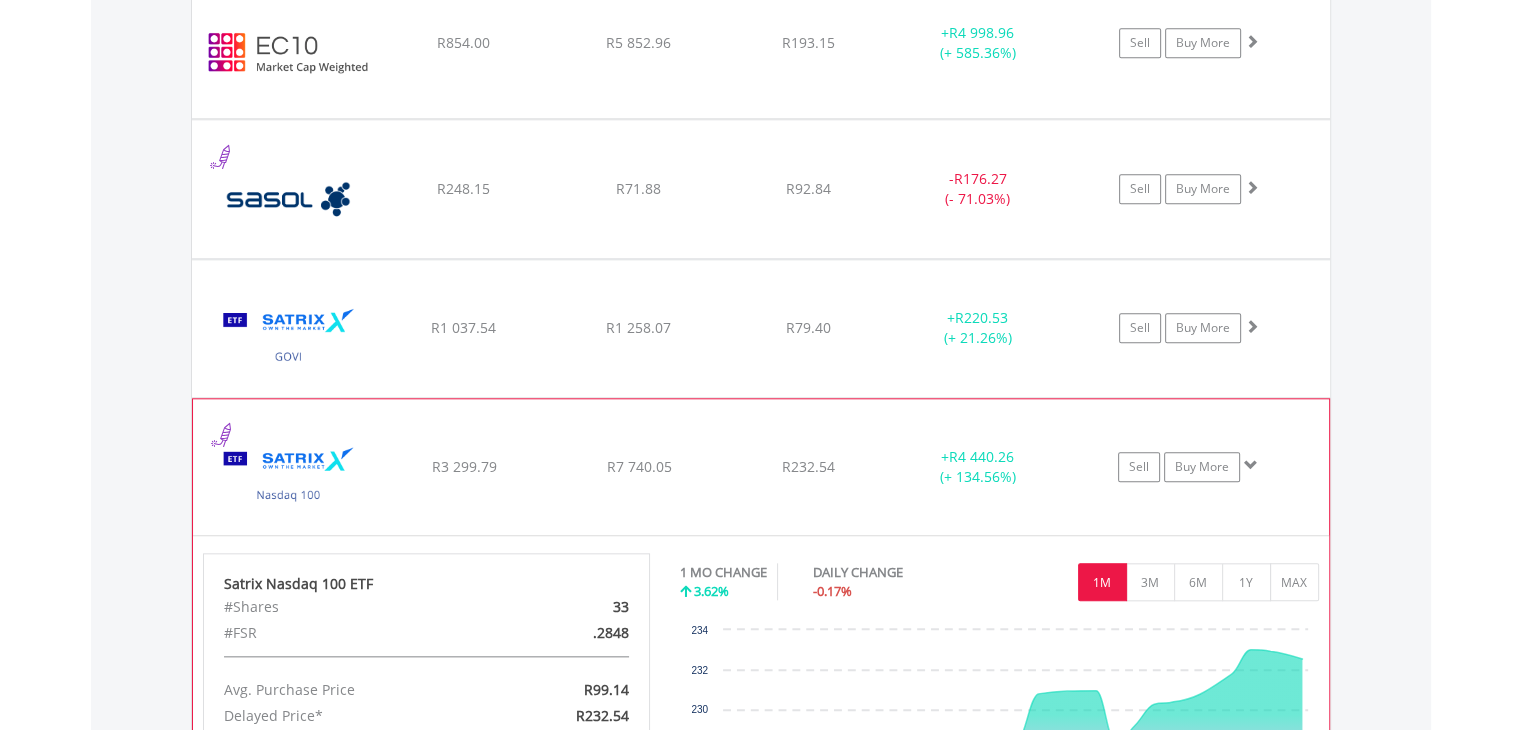 click on "﻿
Satrix Nasdaq 100 ETF
R3 299.79
R7 740.05
R232.54
+  R4 440.26 (+ 134.56%)
Sell
Buy More" at bounding box center [761, -250] 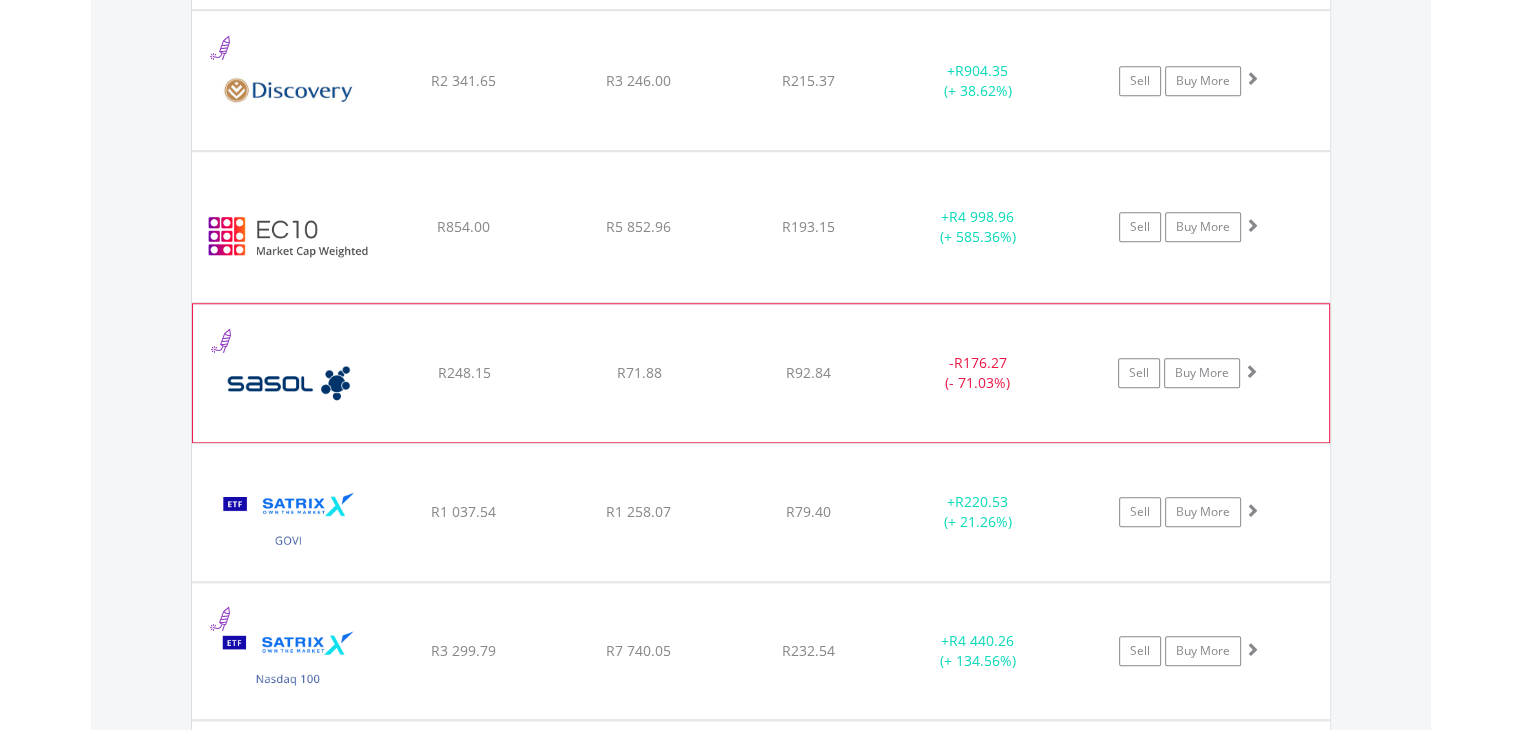 scroll, scrollTop: 1787, scrollLeft: 0, axis: vertical 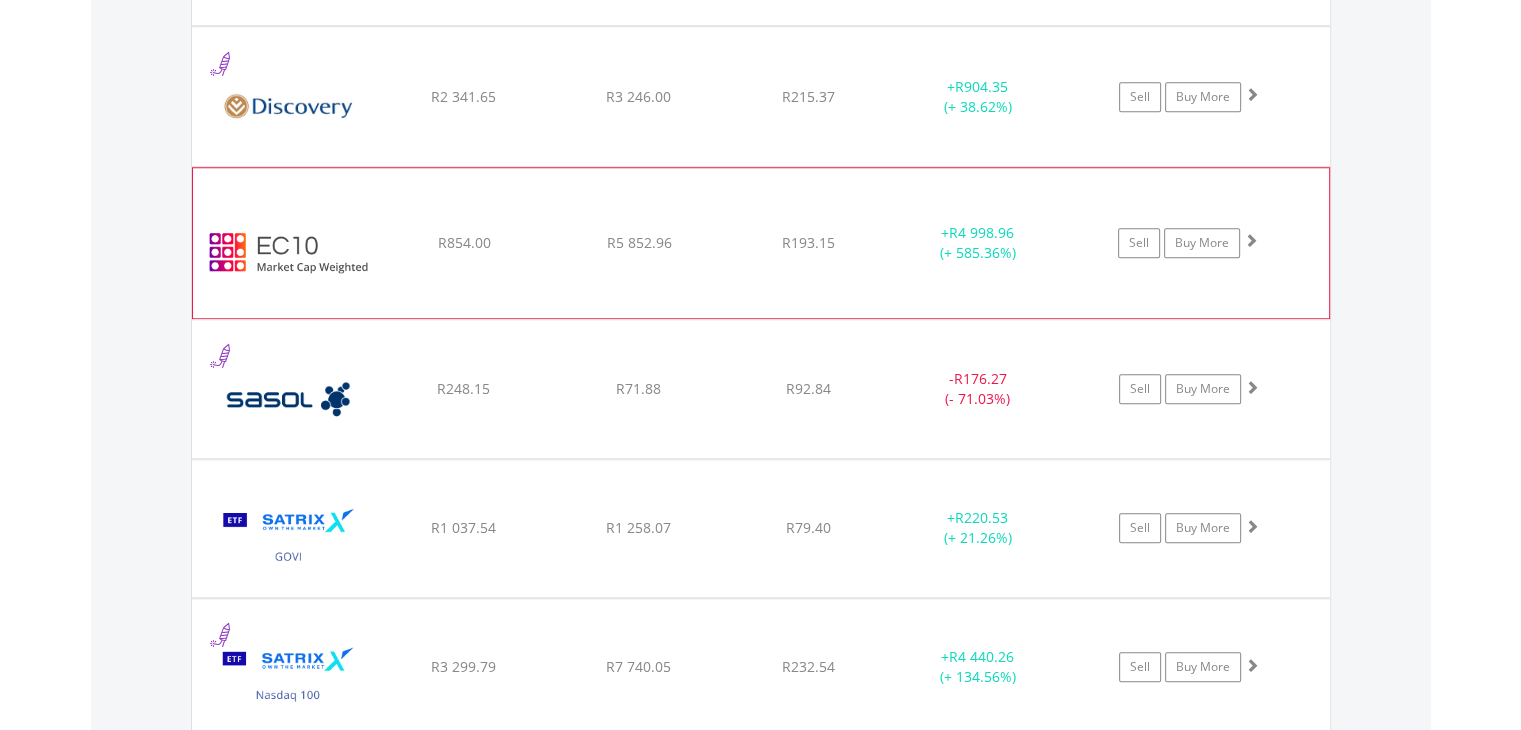 click on "﻿
EasyCrypto 10
R854.00
R5 852.96
R193.15
+  R4 998.96 (+ 585.36%)
Sell
Buy More" at bounding box center (761, -50) 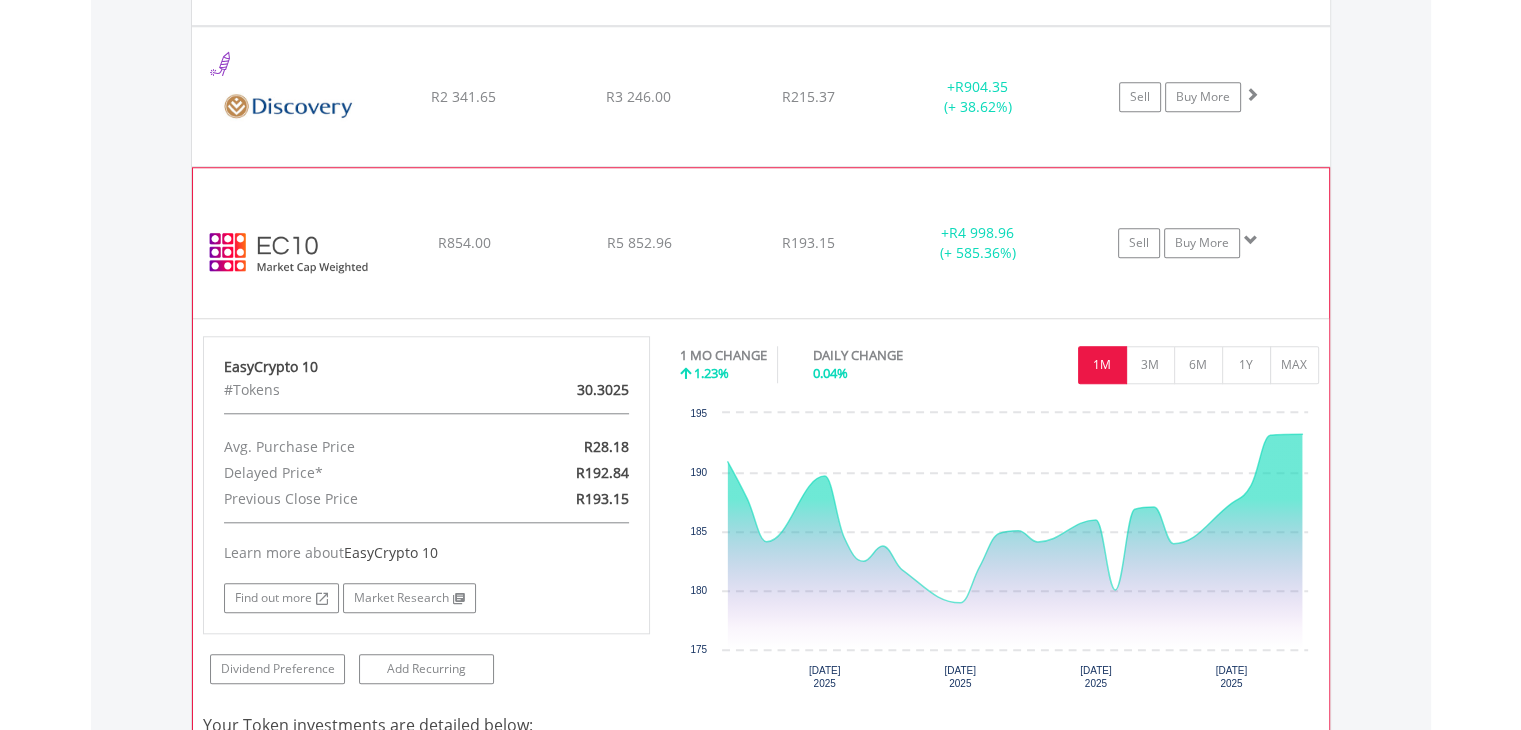 click on "﻿
EasyCrypto 10
R854.00
R5 852.96
R193.15
+  R4 998.96 (+ 585.36%)
Sell
Buy More" at bounding box center (761, -50) 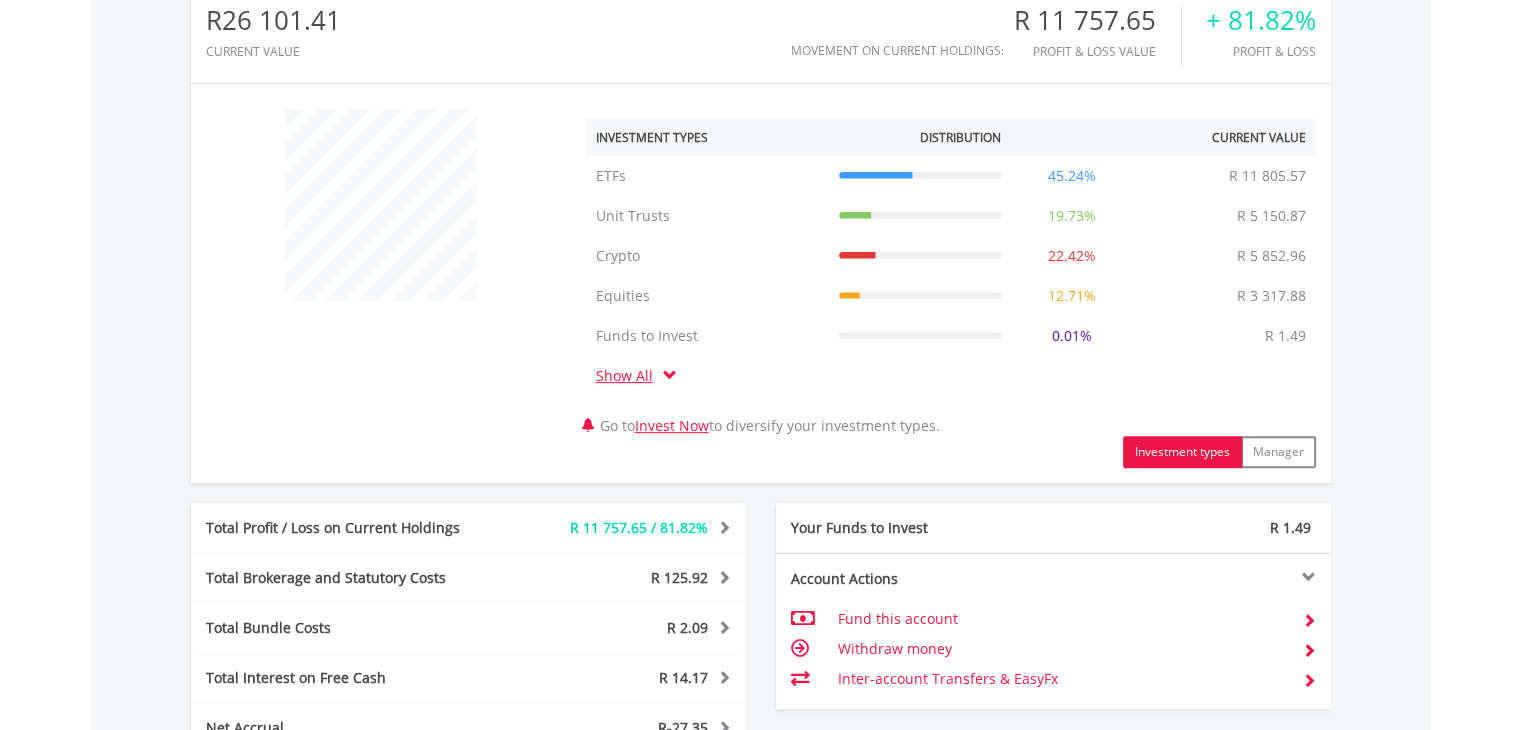 scroll, scrollTop: 1000, scrollLeft: 0, axis: vertical 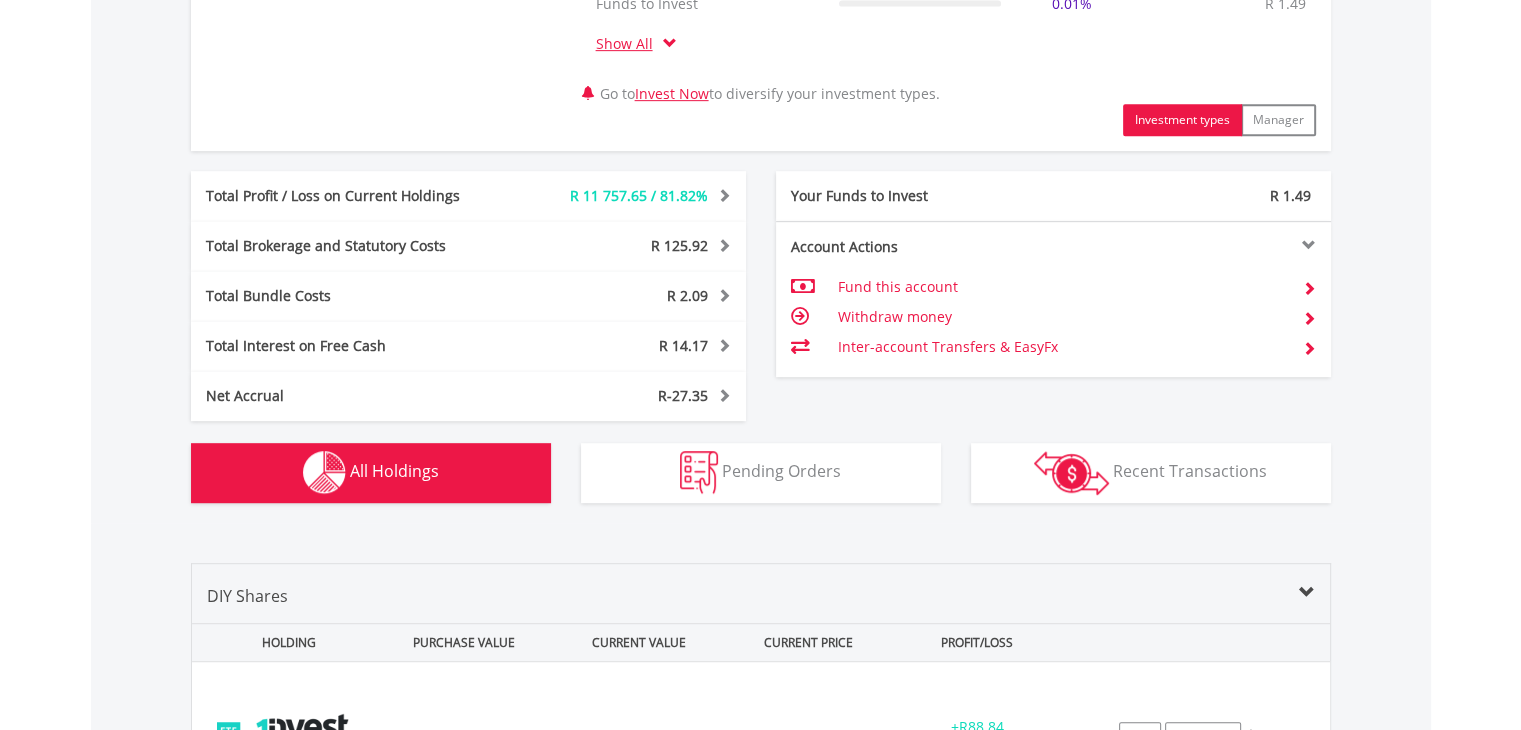 click on "R26 101.41
CURRENT VALUE
Movement on Current Holdings:
R 11 757.65
Profit & Loss Value
+ 81.82%
Profit & Loss
﻿
Investment Types ETFs" at bounding box center (761, 71) 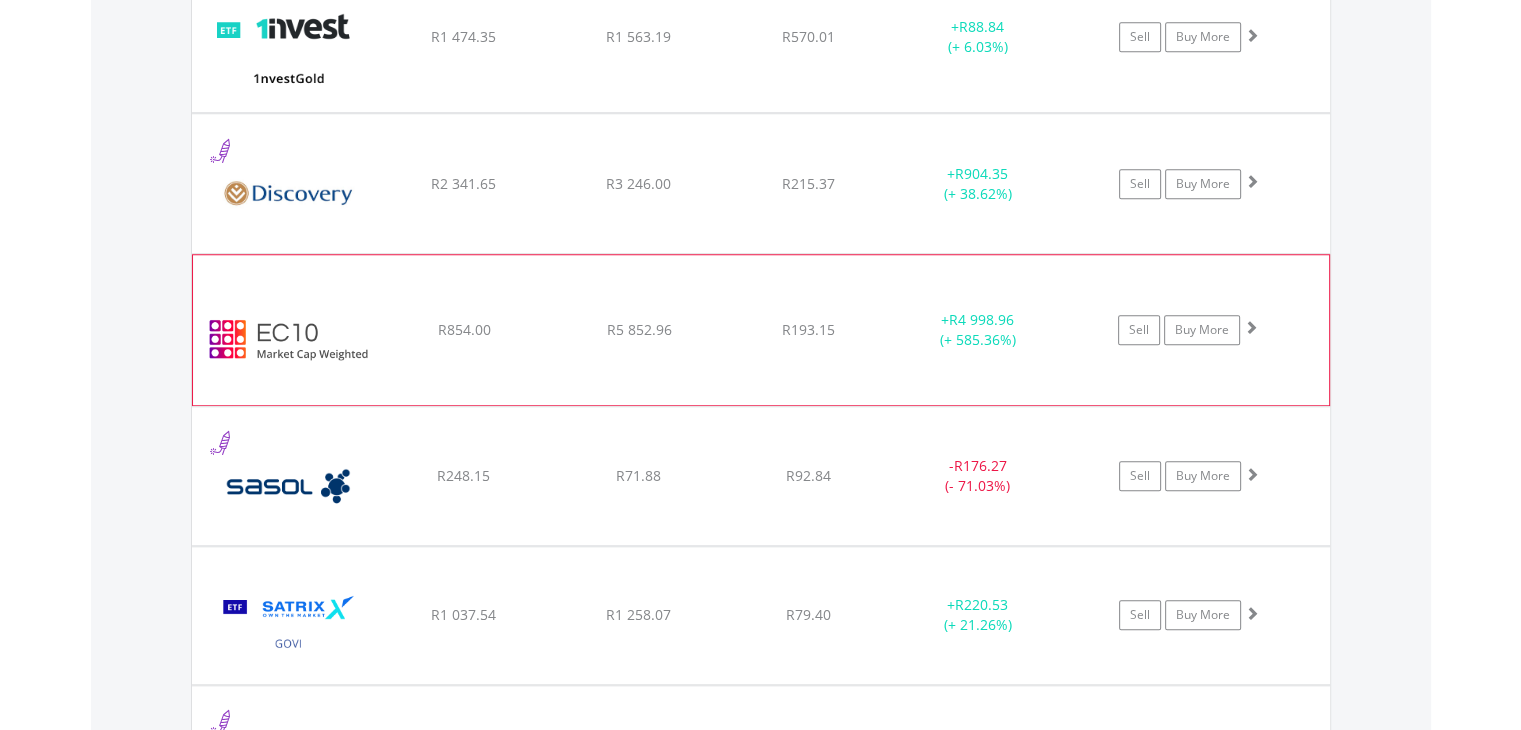 scroll, scrollTop: 1800, scrollLeft: 0, axis: vertical 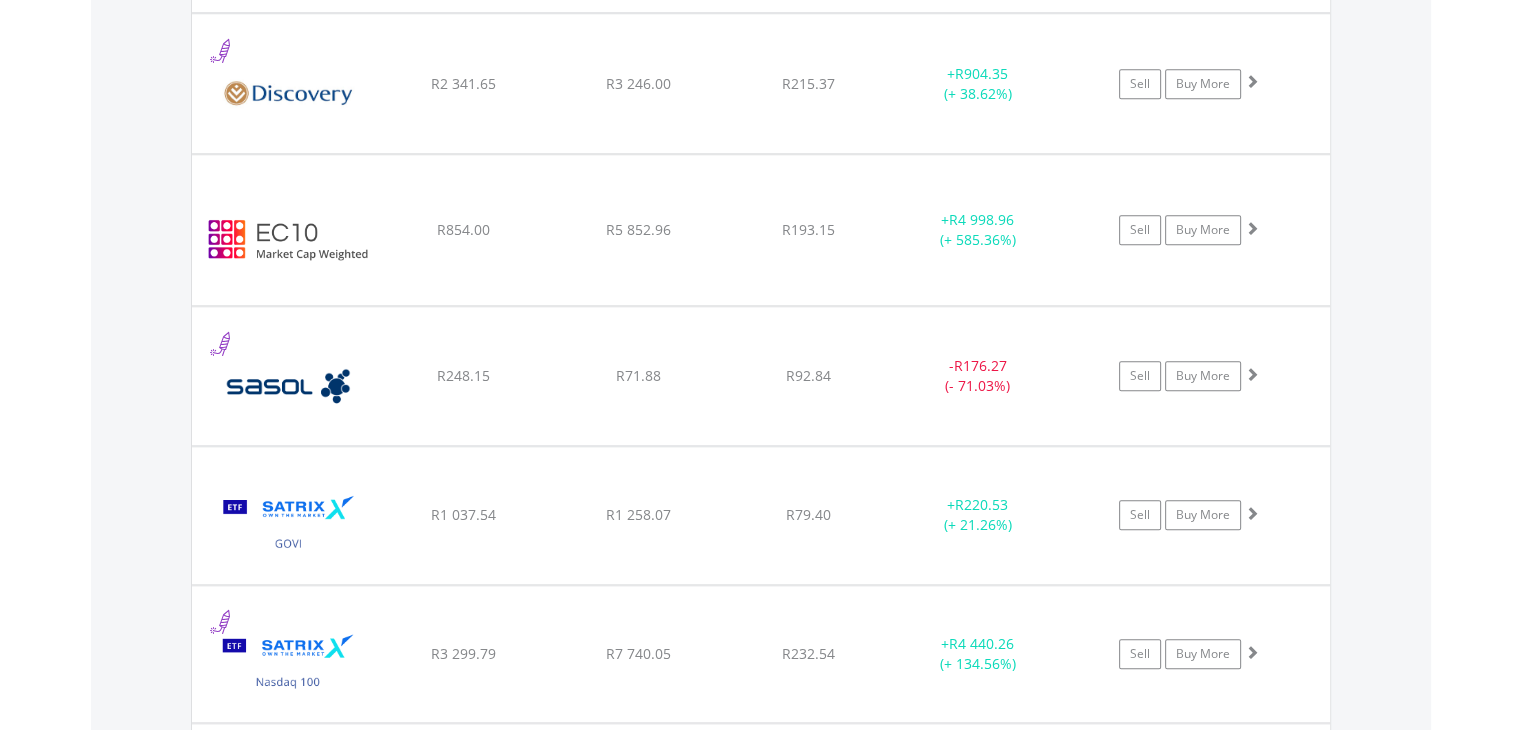 click on "My Investments
Invest Now
New Listings
Sell
My Recurring Investments
Pending Orders
Switch Unit Trusts
Vouchers
Buy a Voucher
Redeem a Voucher" at bounding box center (760, -151) 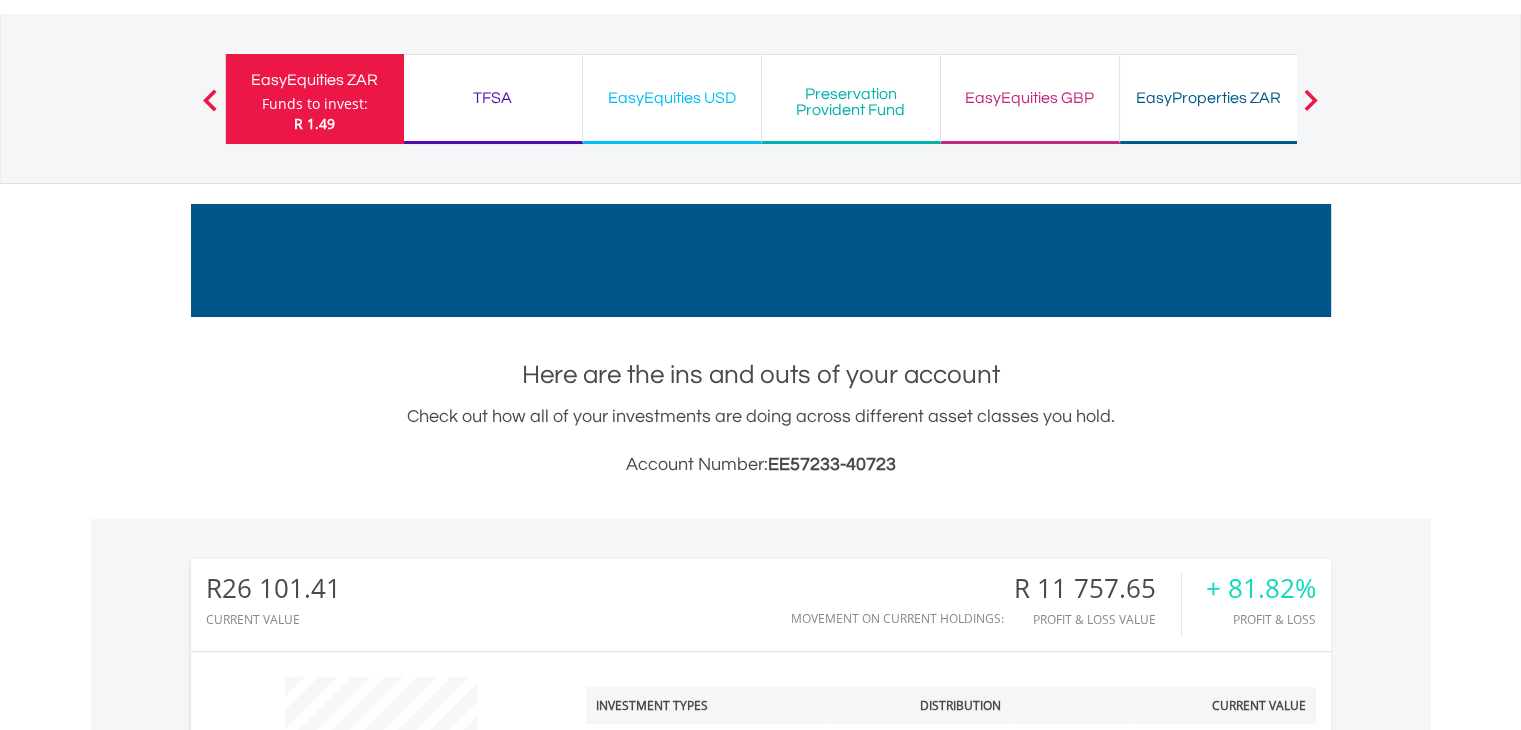 scroll, scrollTop: 0, scrollLeft: 0, axis: both 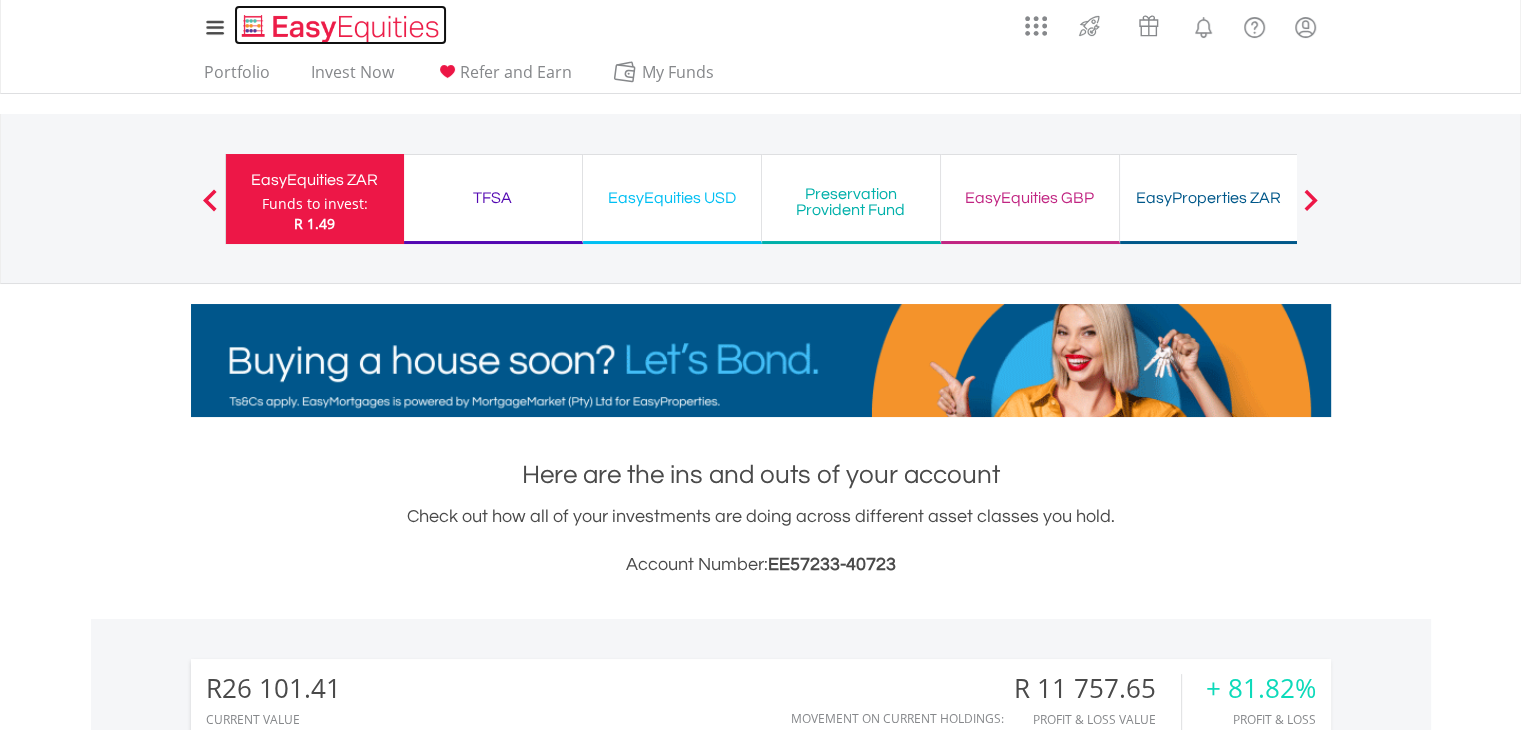 click at bounding box center (342, 28) 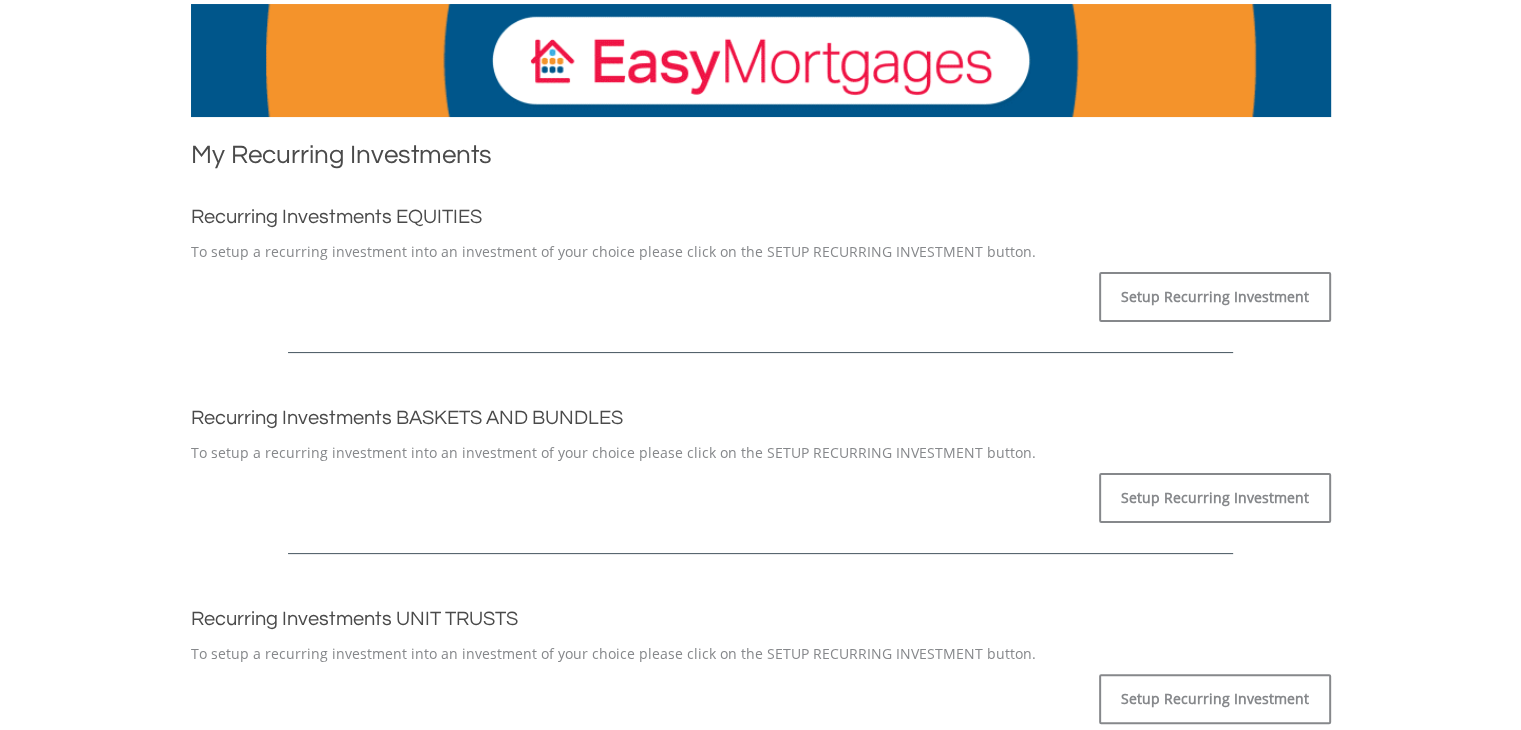 scroll, scrollTop: 0, scrollLeft: 0, axis: both 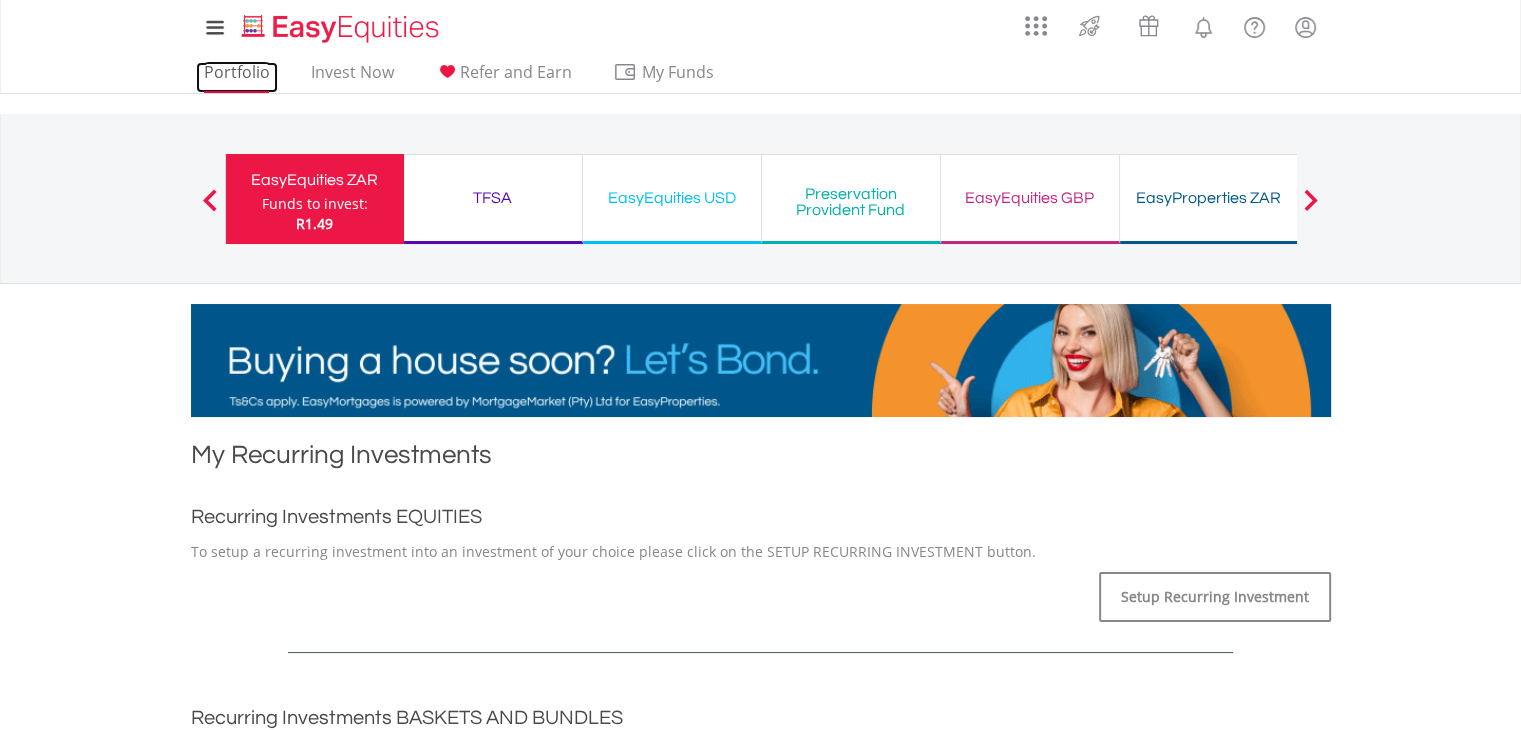 click on "Portfolio" at bounding box center [237, 77] 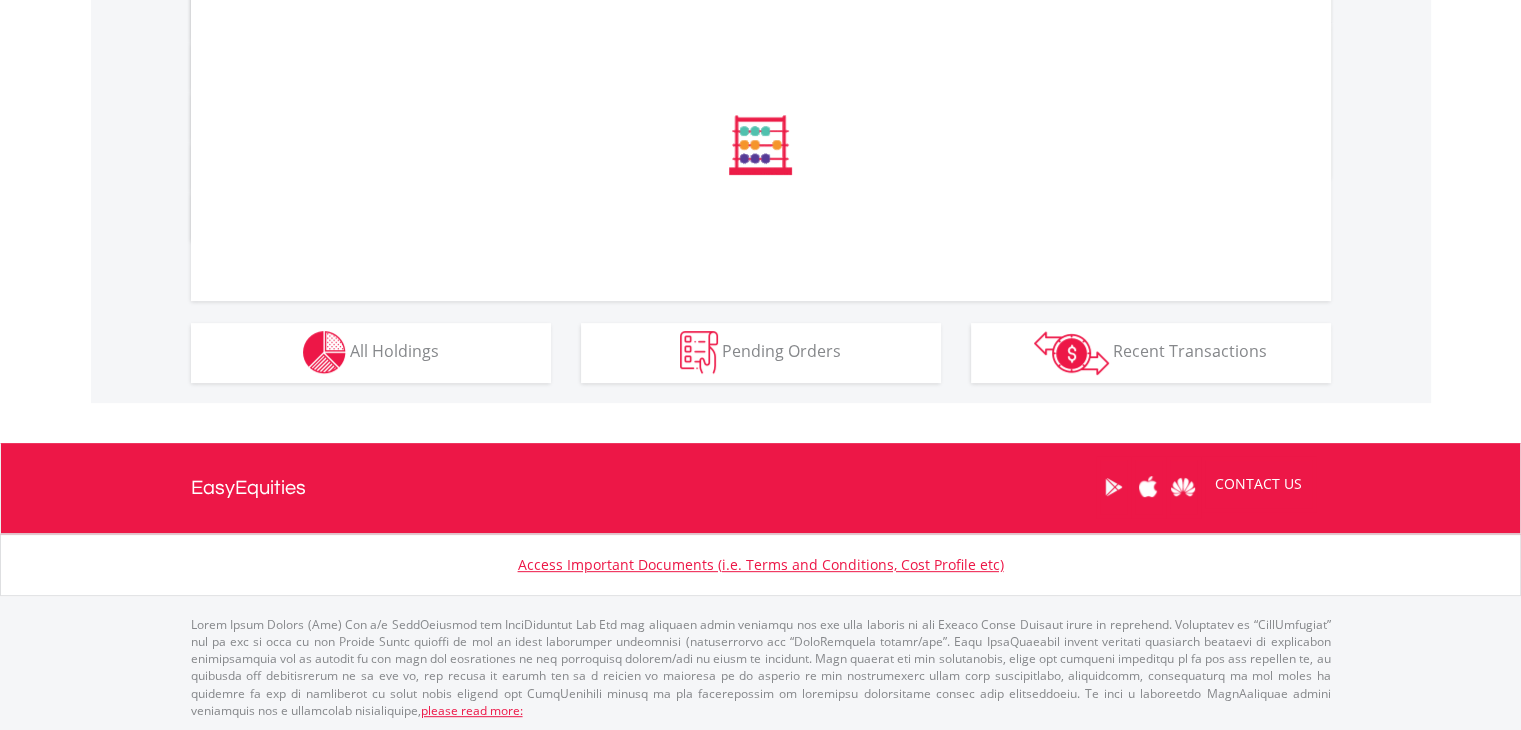 scroll, scrollTop: 1120, scrollLeft: 0, axis: vertical 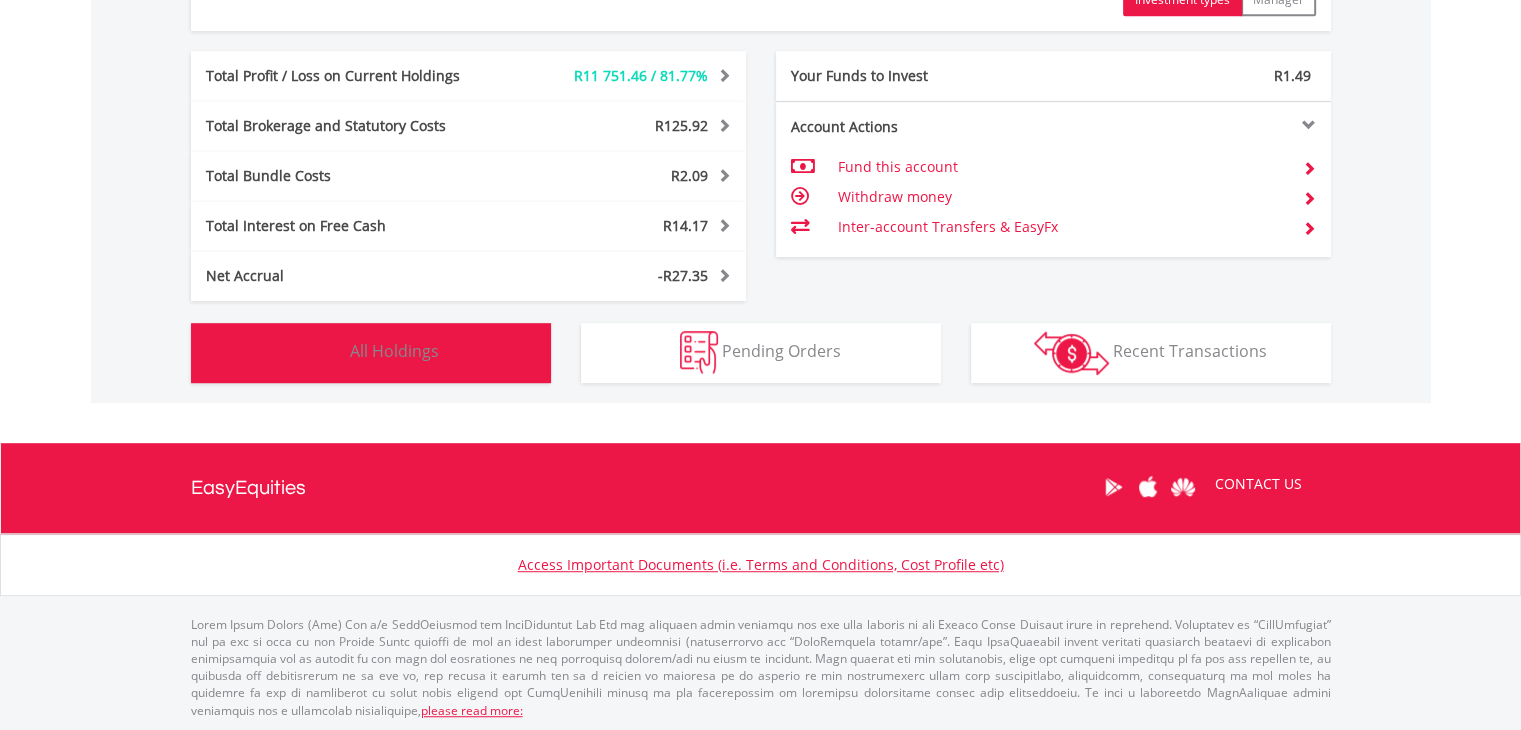 click on "All Holdings" at bounding box center (394, 351) 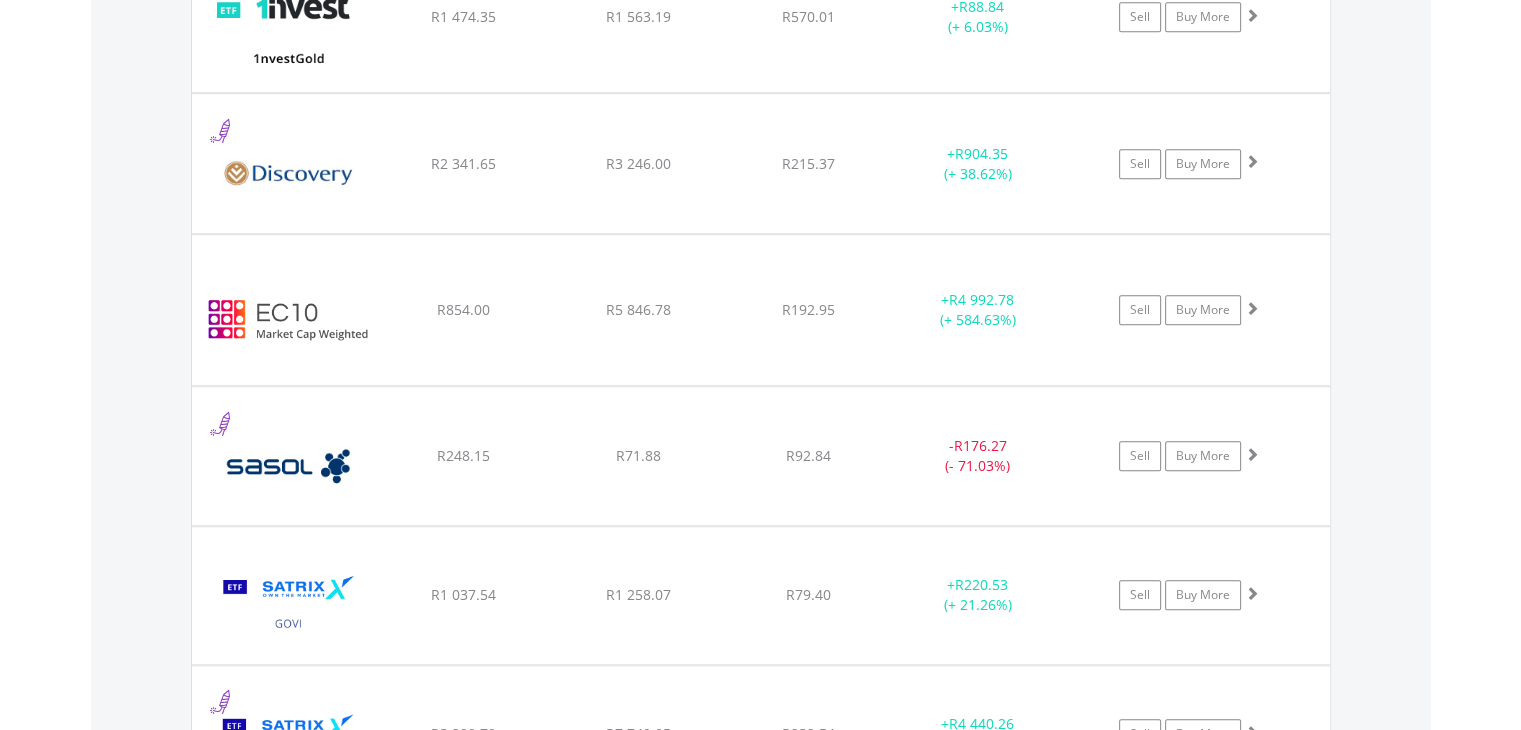 scroll, scrollTop: 1960, scrollLeft: 0, axis: vertical 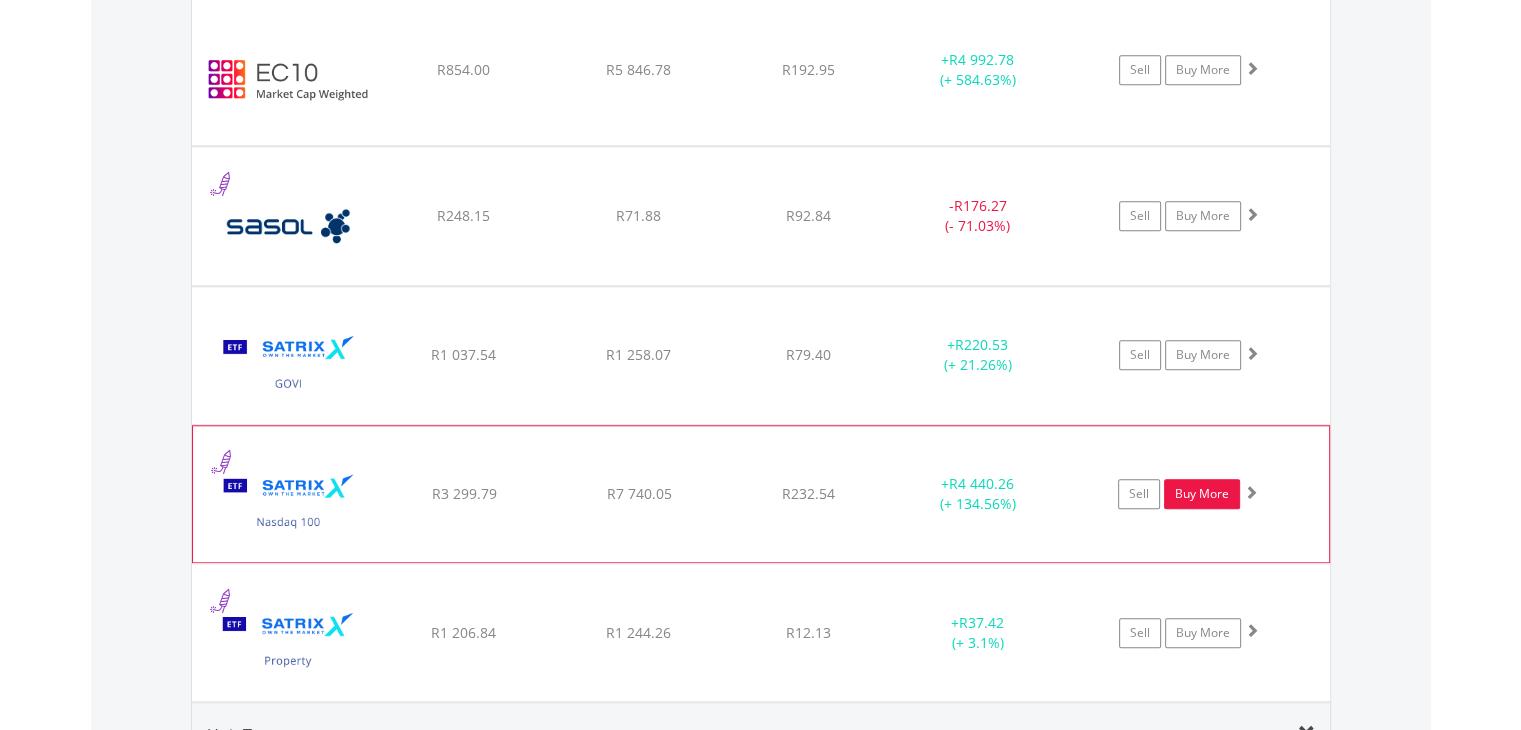 click on "Buy More" at bounding box center (1202, 494) 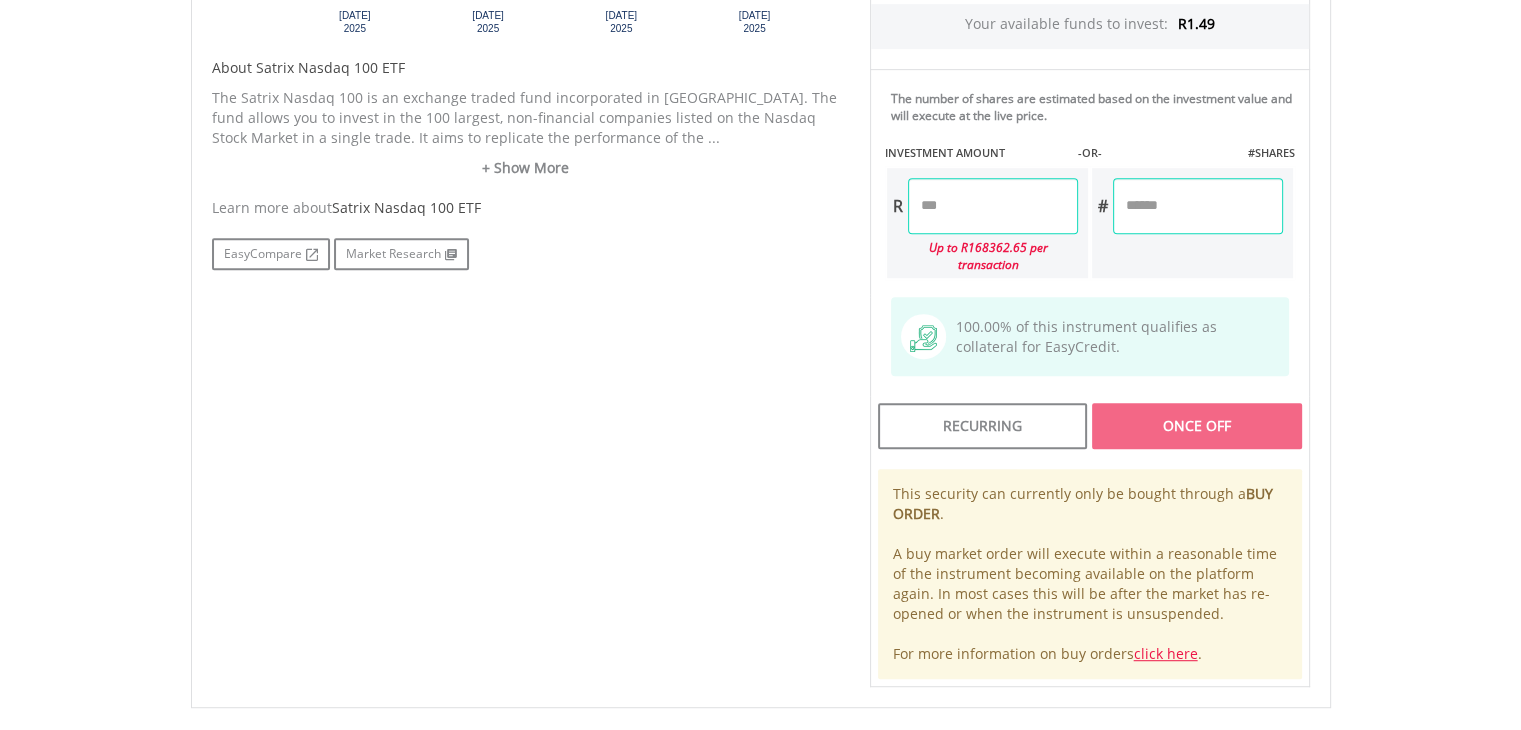 scroll, scrollTop: 1100, scrollLeft: 0, axis: vertical 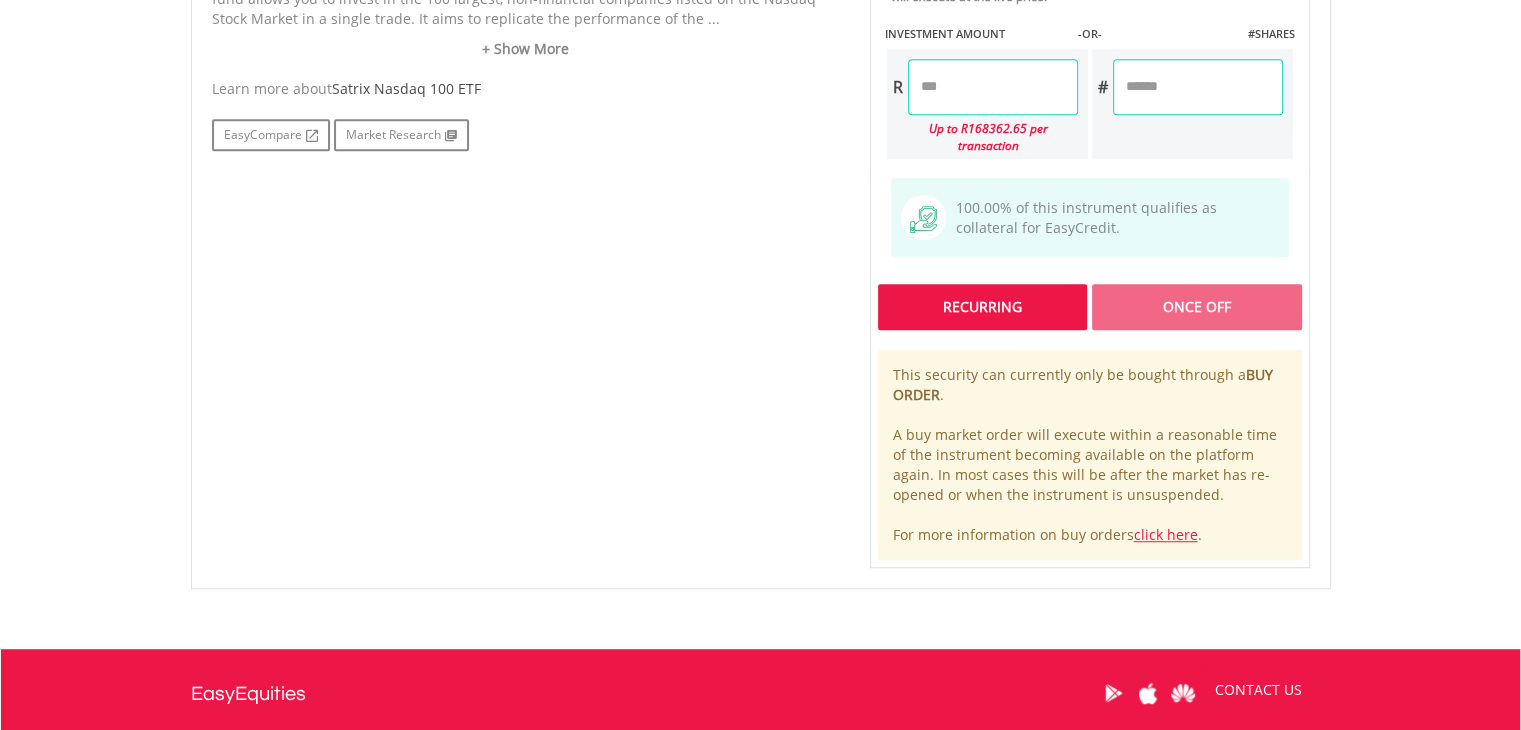 click on "Recurring" at bounding box center [982, 307] 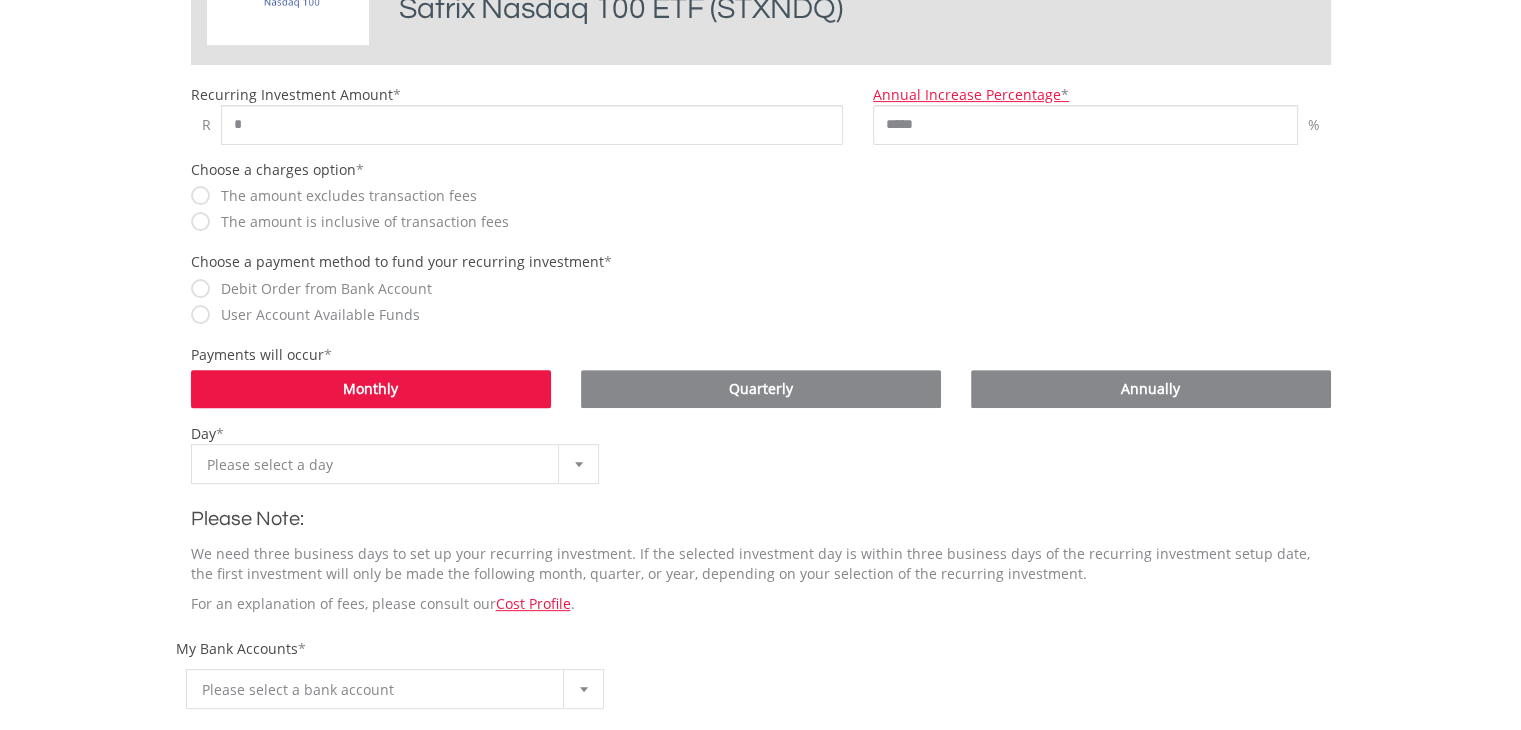 scroll, scrollTop: 600, scrollLeft: 0, axis: vertical 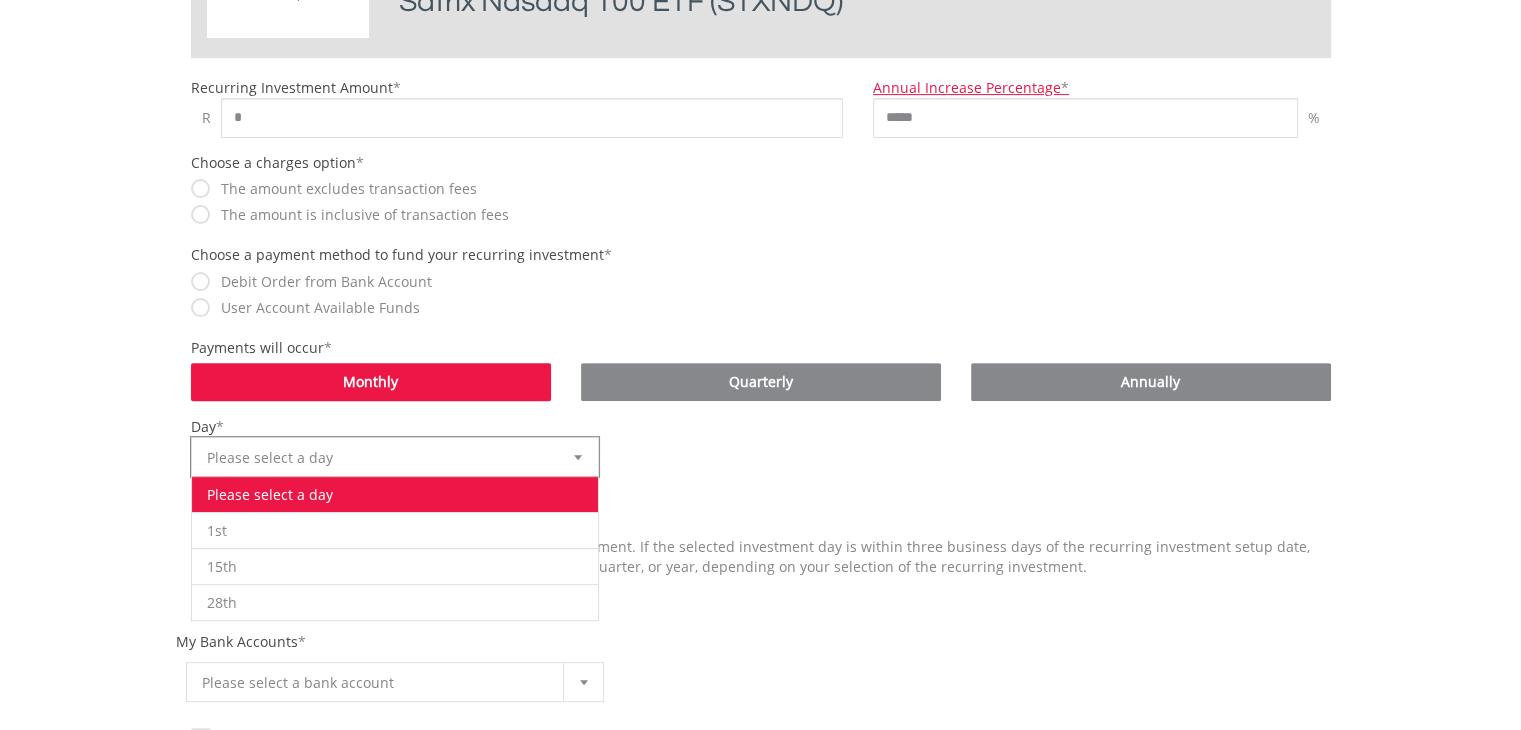 click on "Please select a day" at bounding box center [380, 458] 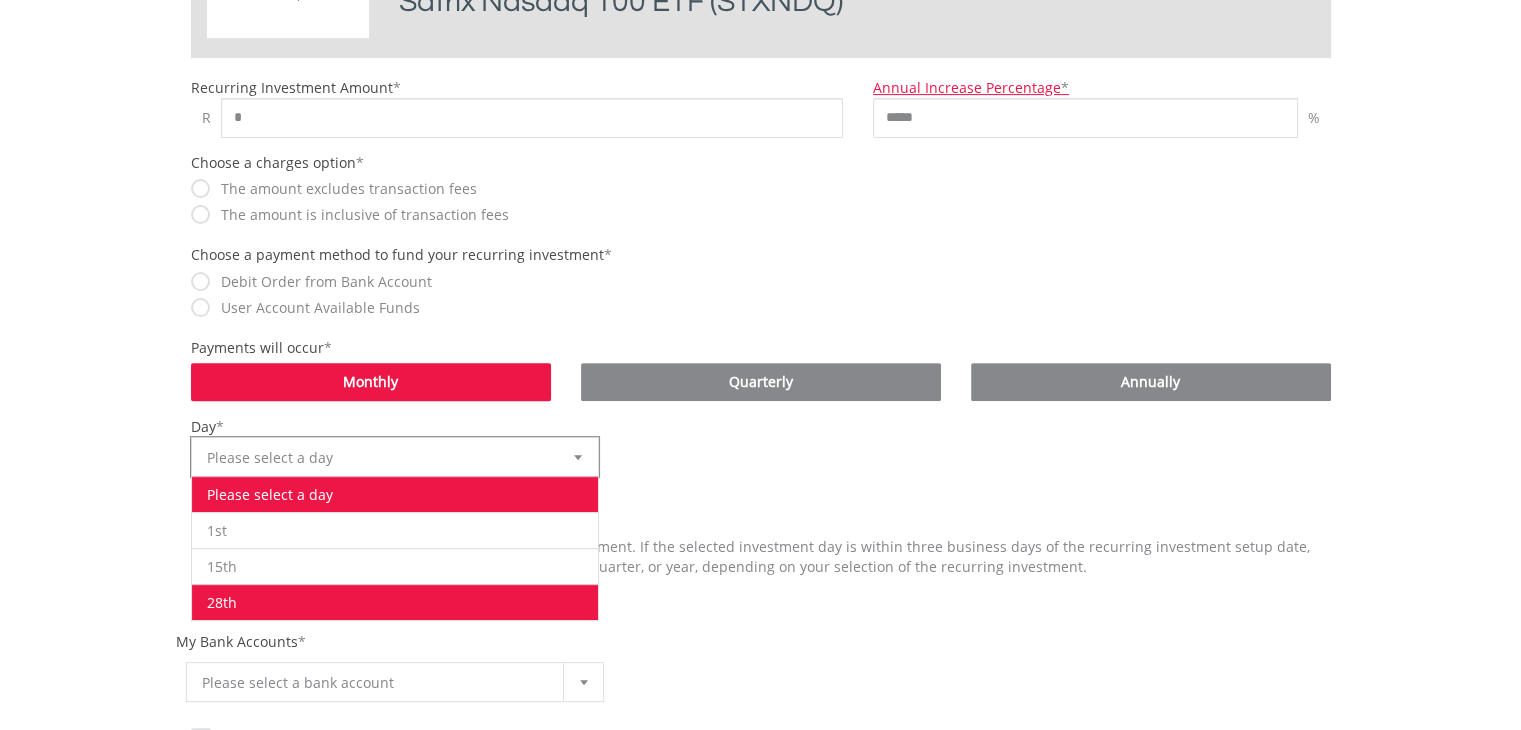 click on "28th" at bounding box center [395, 602] 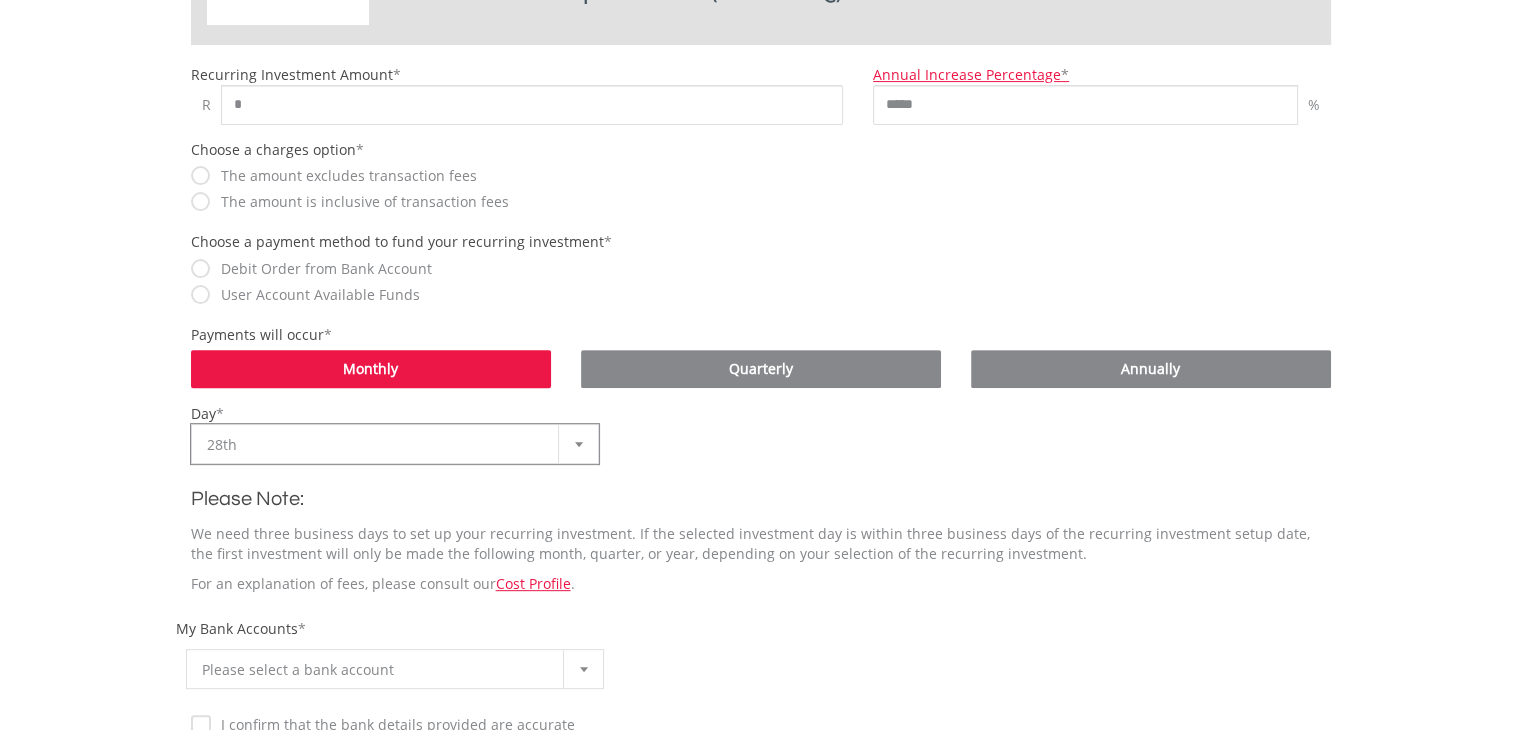 scroll, scrollTop: 800, scrollLeft: 0, axis: vertical 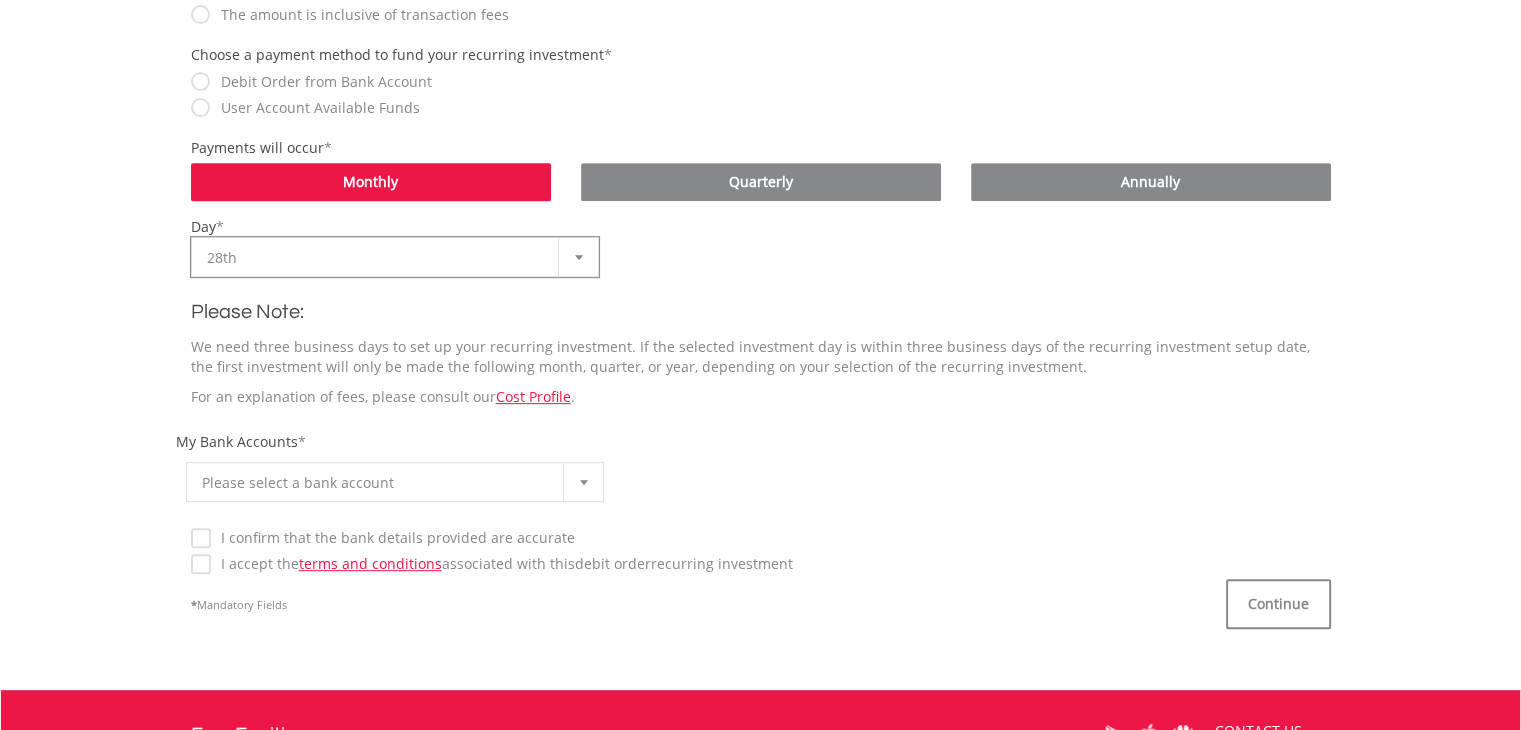 click on "I confirm that the bank details provided are accurate" at bounding box center (393, 538) 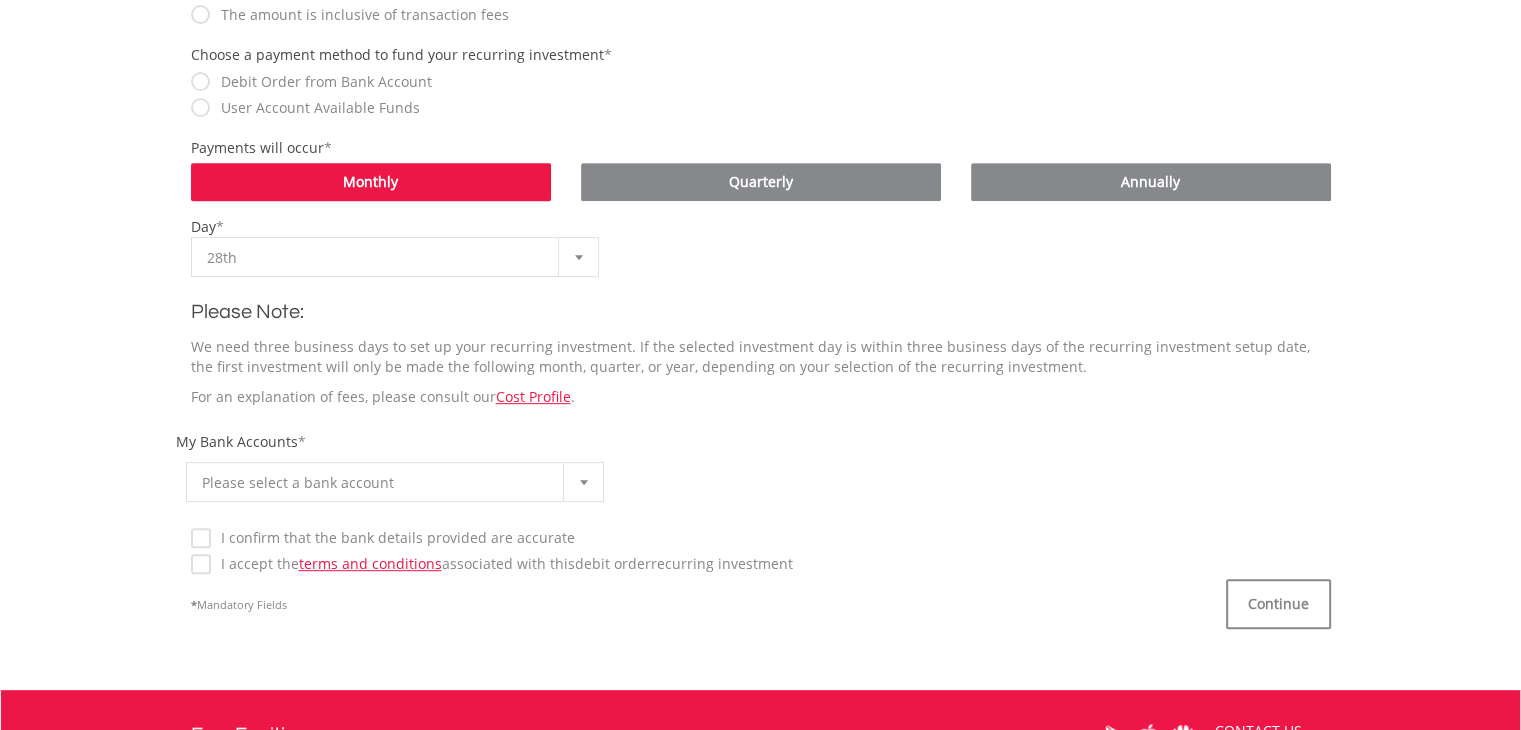 click on "I accept the  terms and conditions  associated with this
Debit Order  recurring investment" at bounding box center (502, 564) 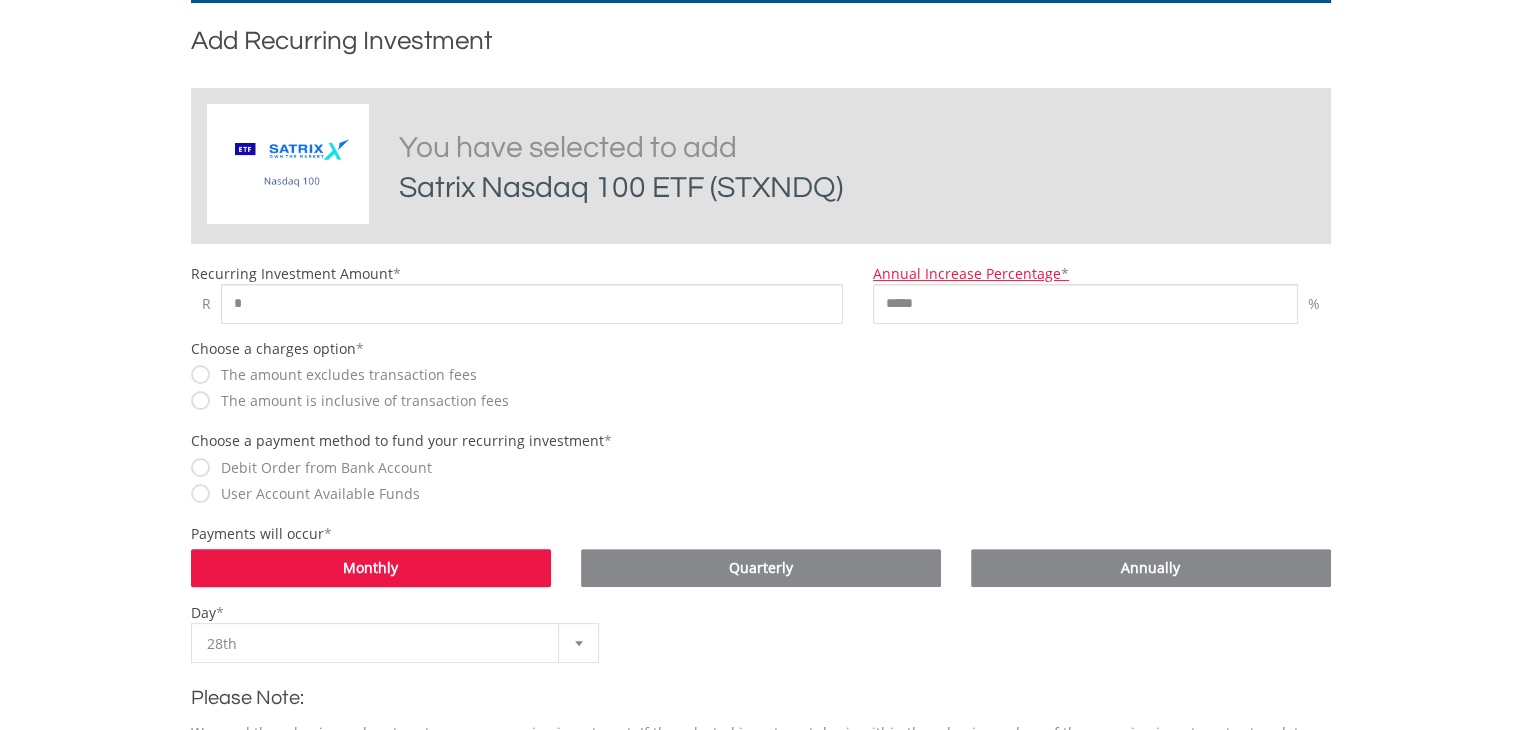 scroll, scrollTop: 400, scrollLeft: 0, axis: vertical 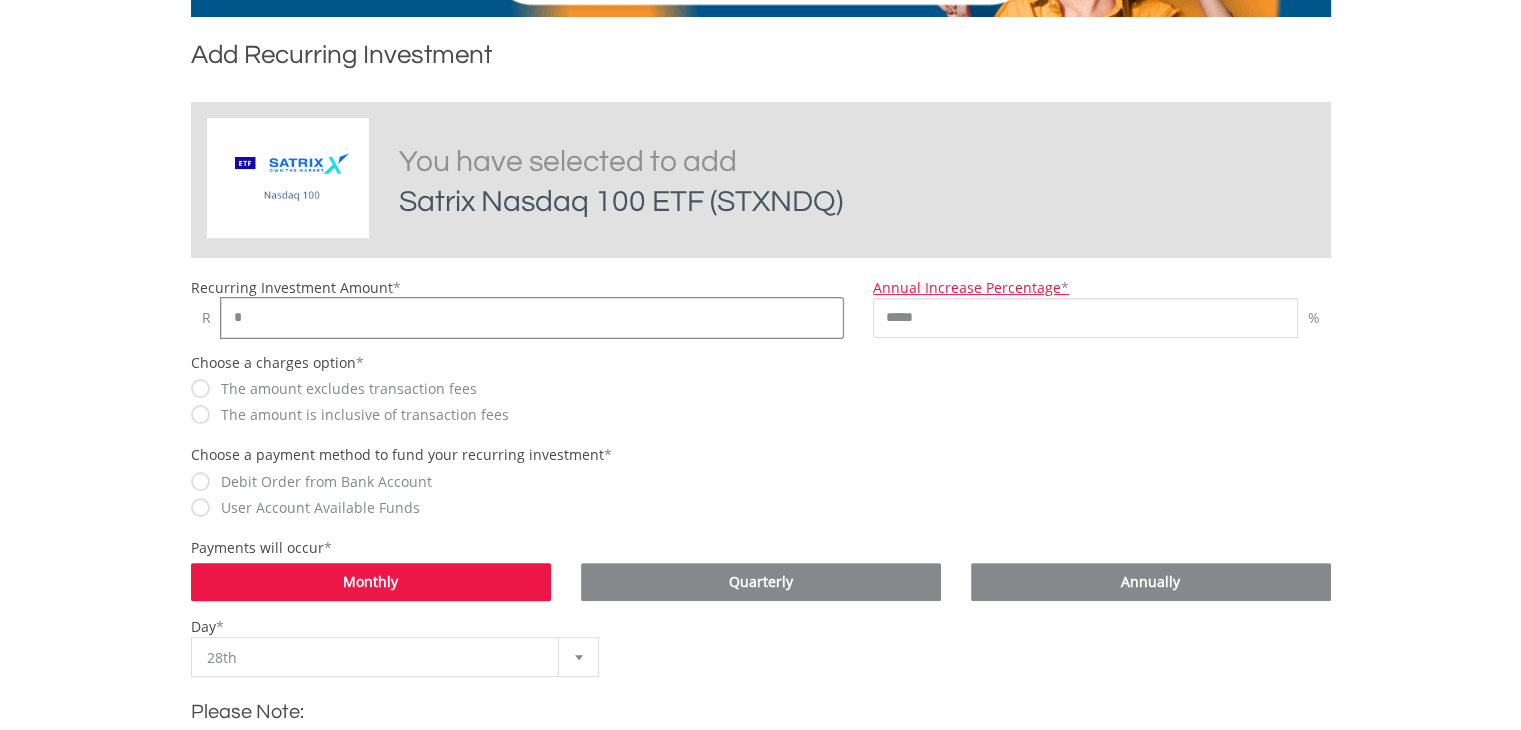 click on "*" at bounding box center (532, 318) 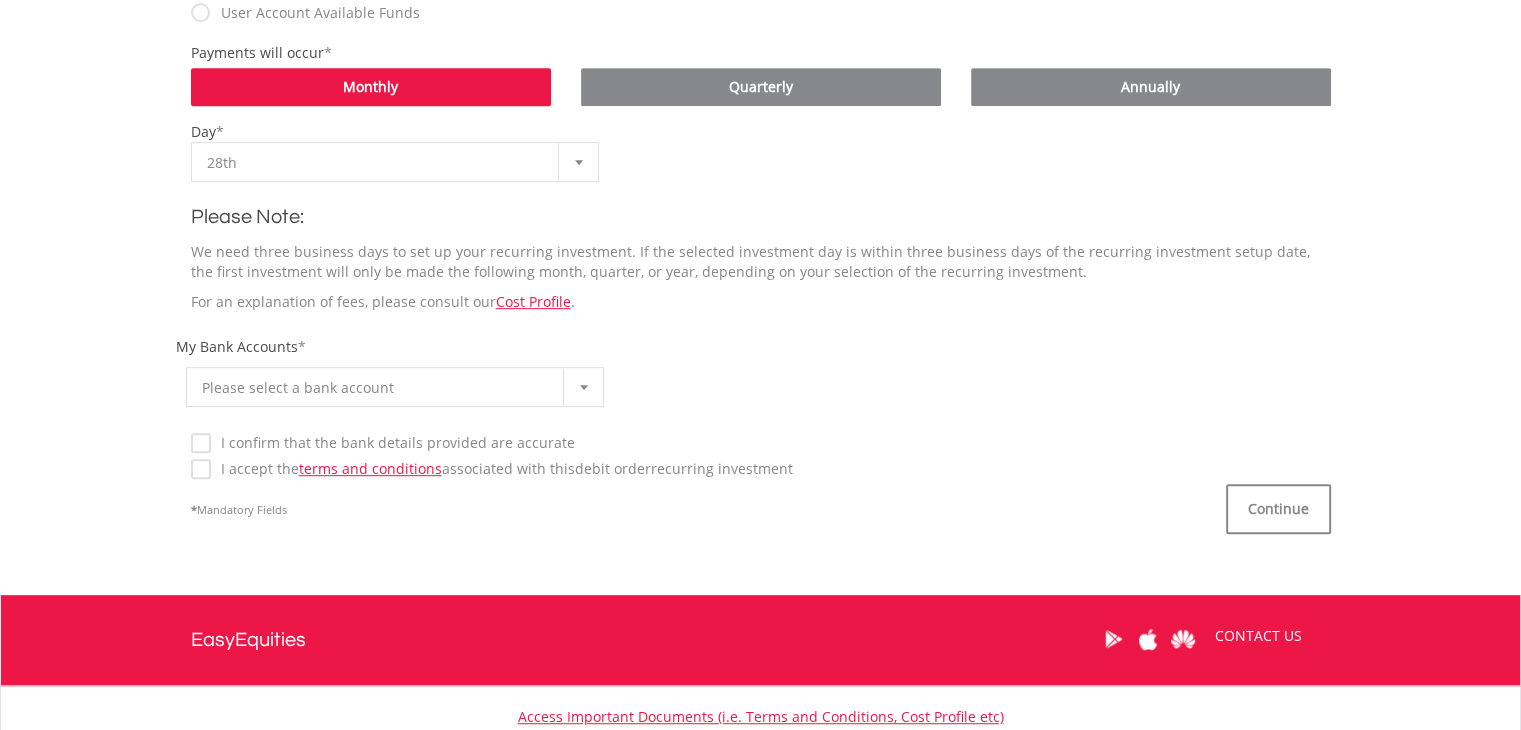 scroll, scrollTop: 900, scrollLeft: 0, axis: vertical 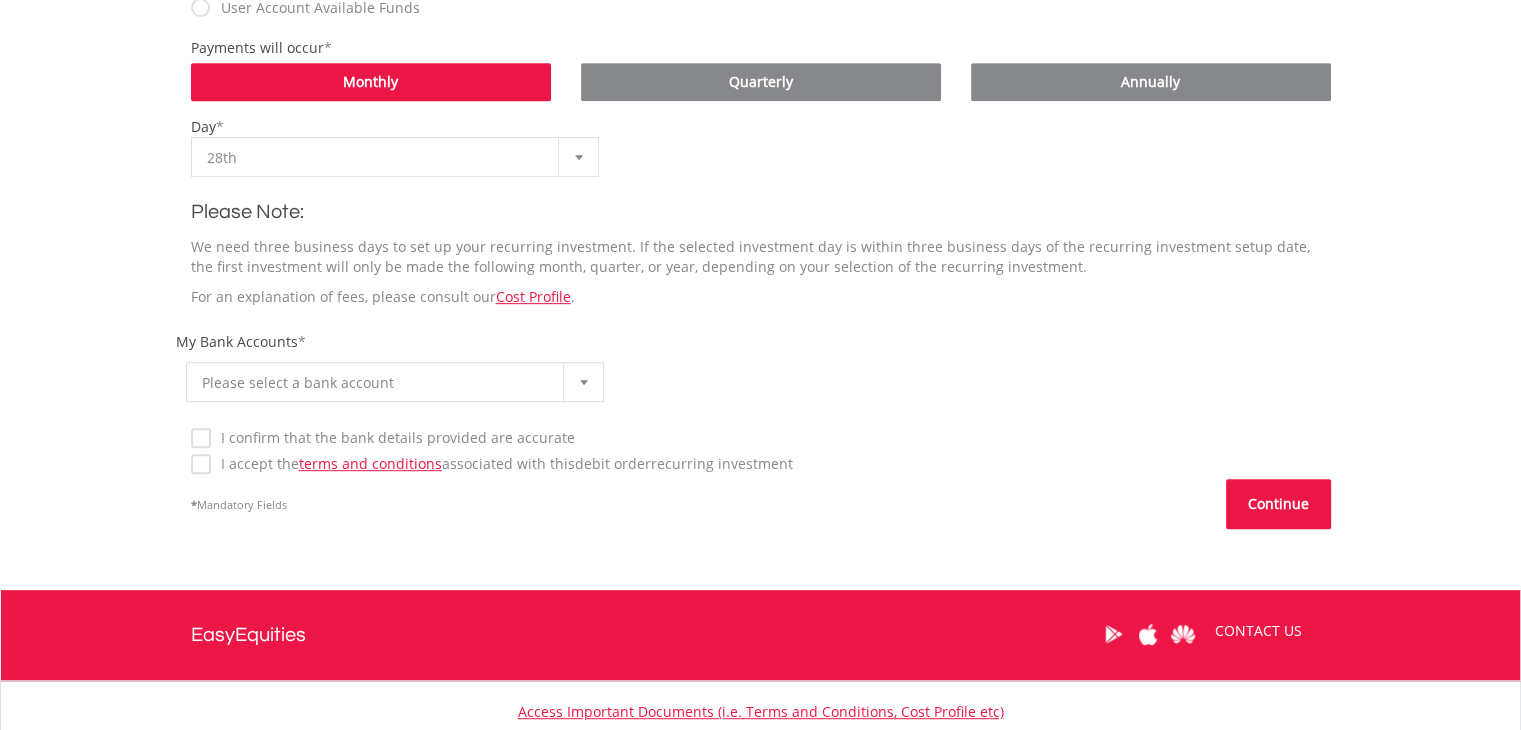 type on "***" 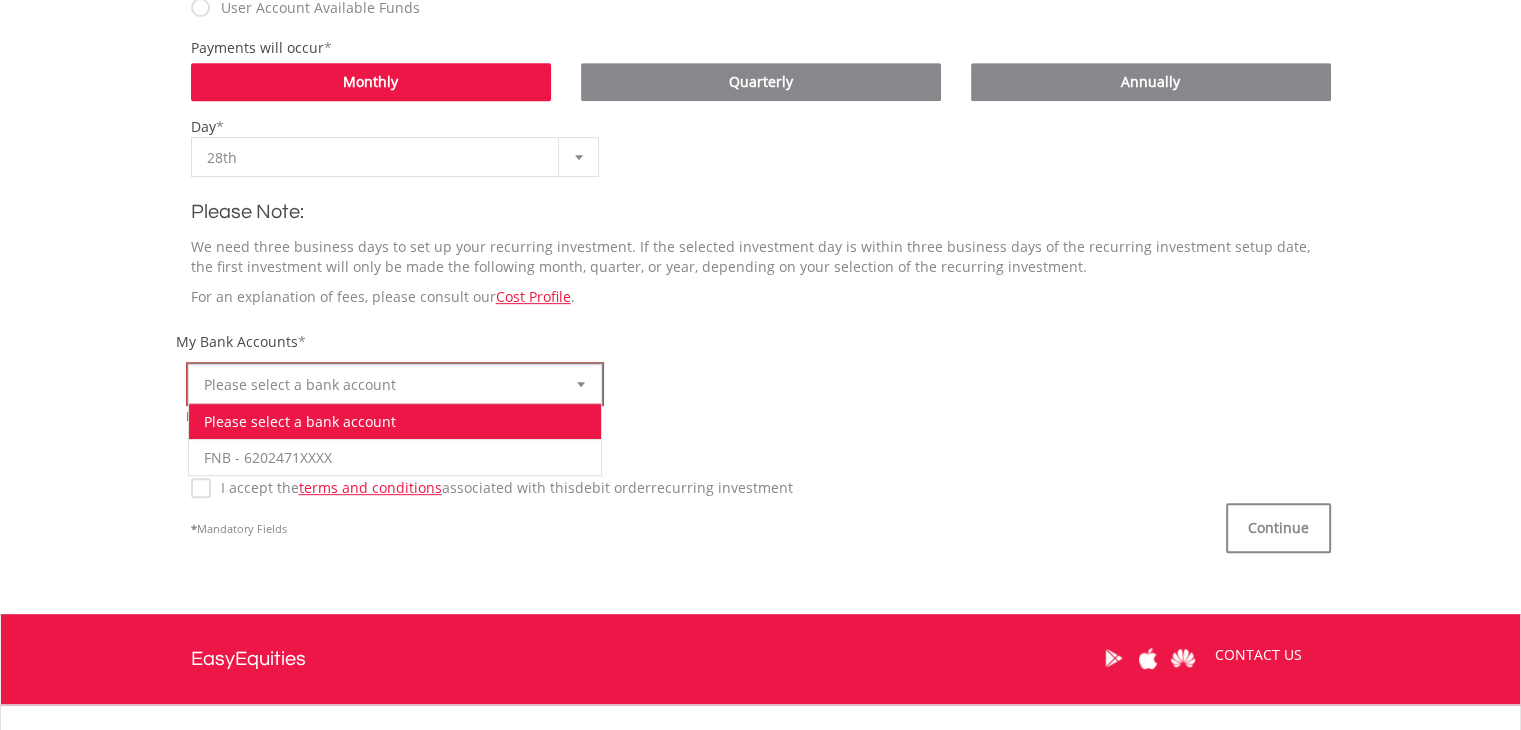 click on "Please select a bank account" at bounding box center [380, 385] 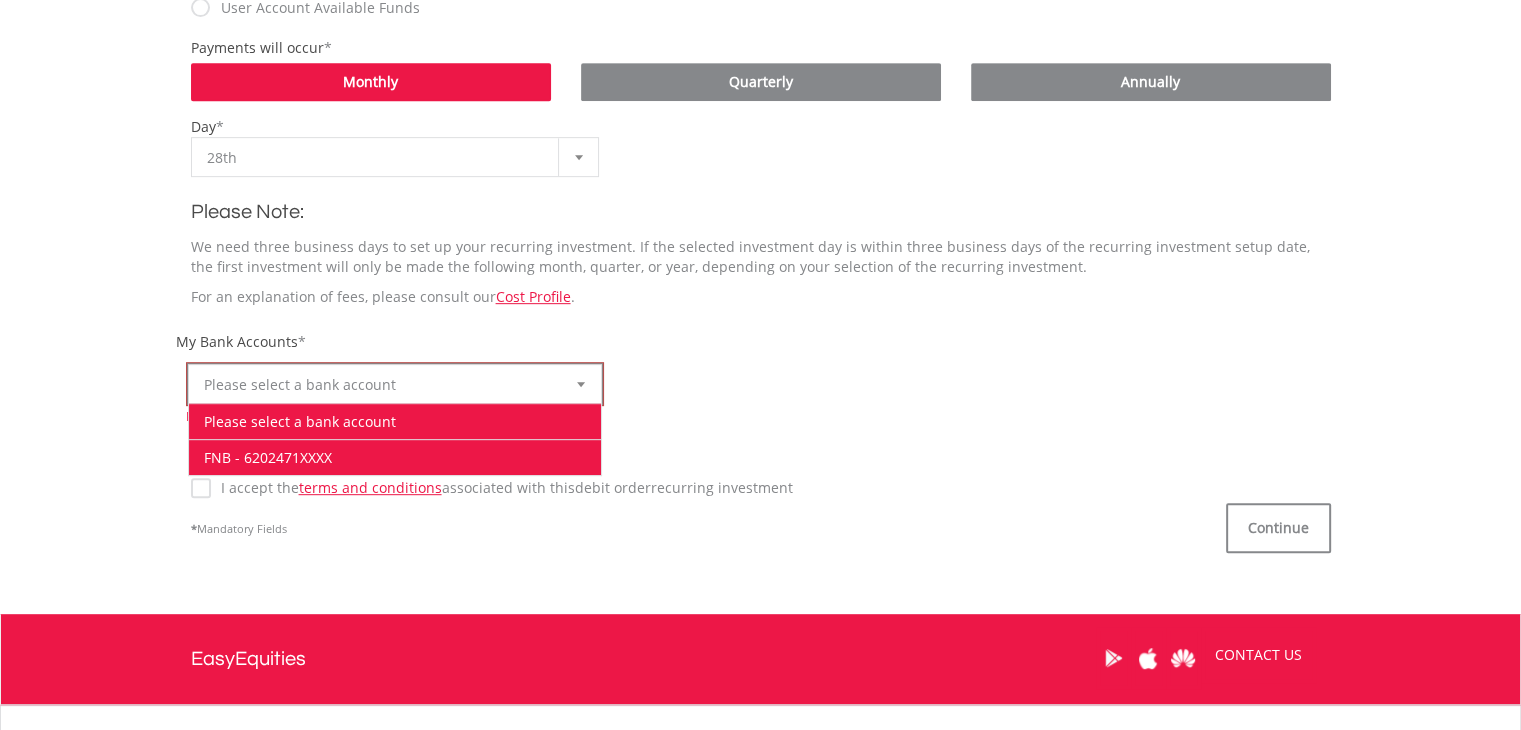 click on "FNB - 6202471XXXX" at bounding box center [395, 457] 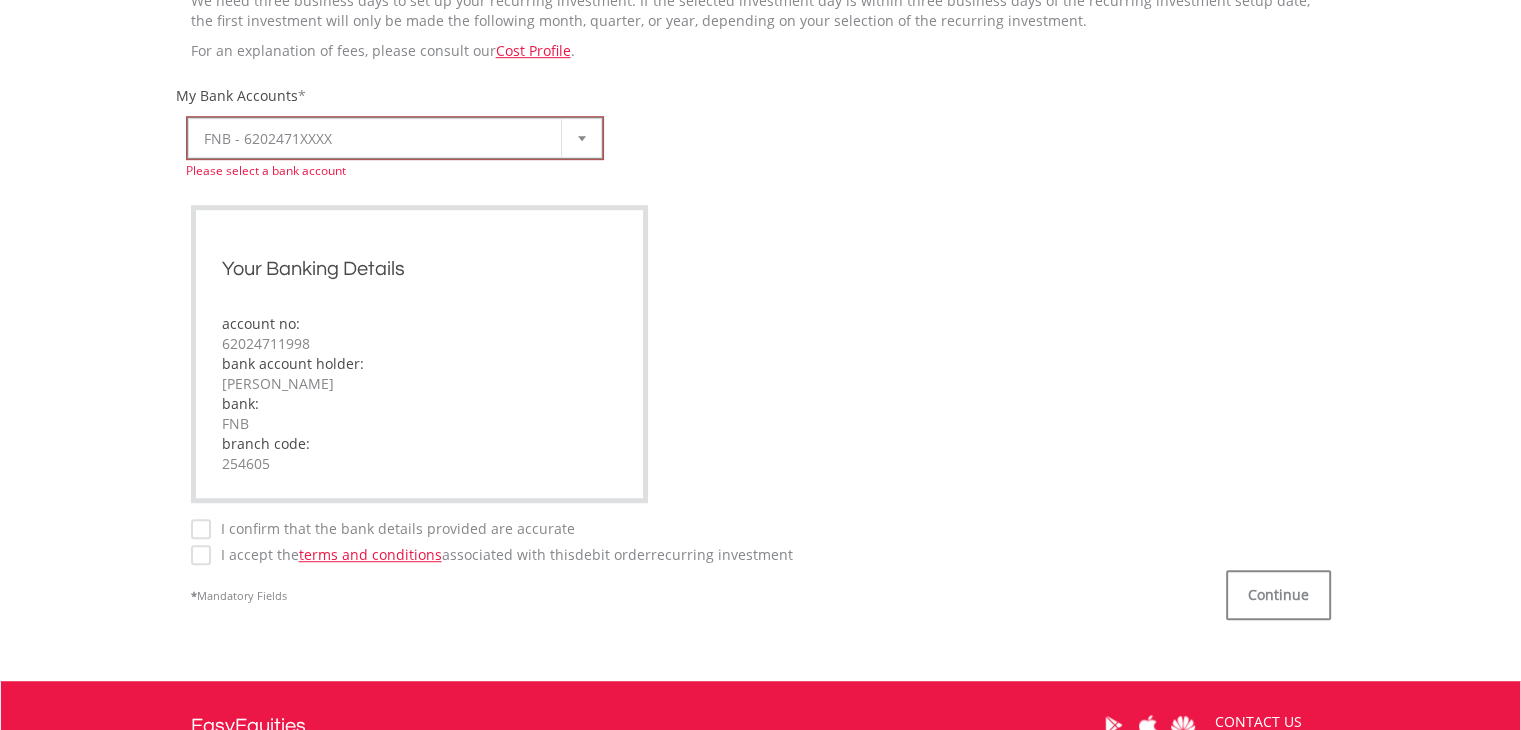 scroll, scrollTop: 1385, scrollLeft: 0, axis: vertical 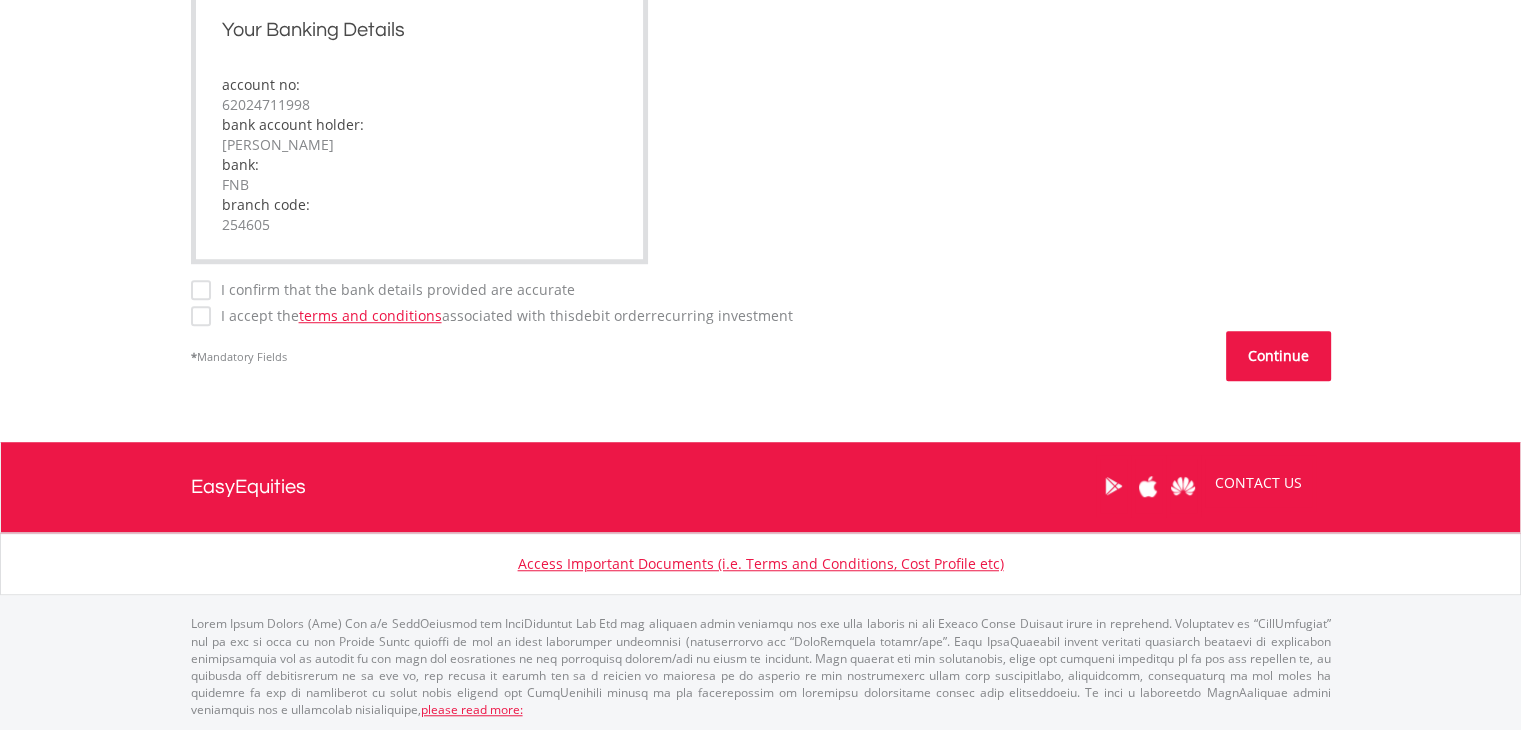 click on "Continue" at bounding box center [1278, 356] 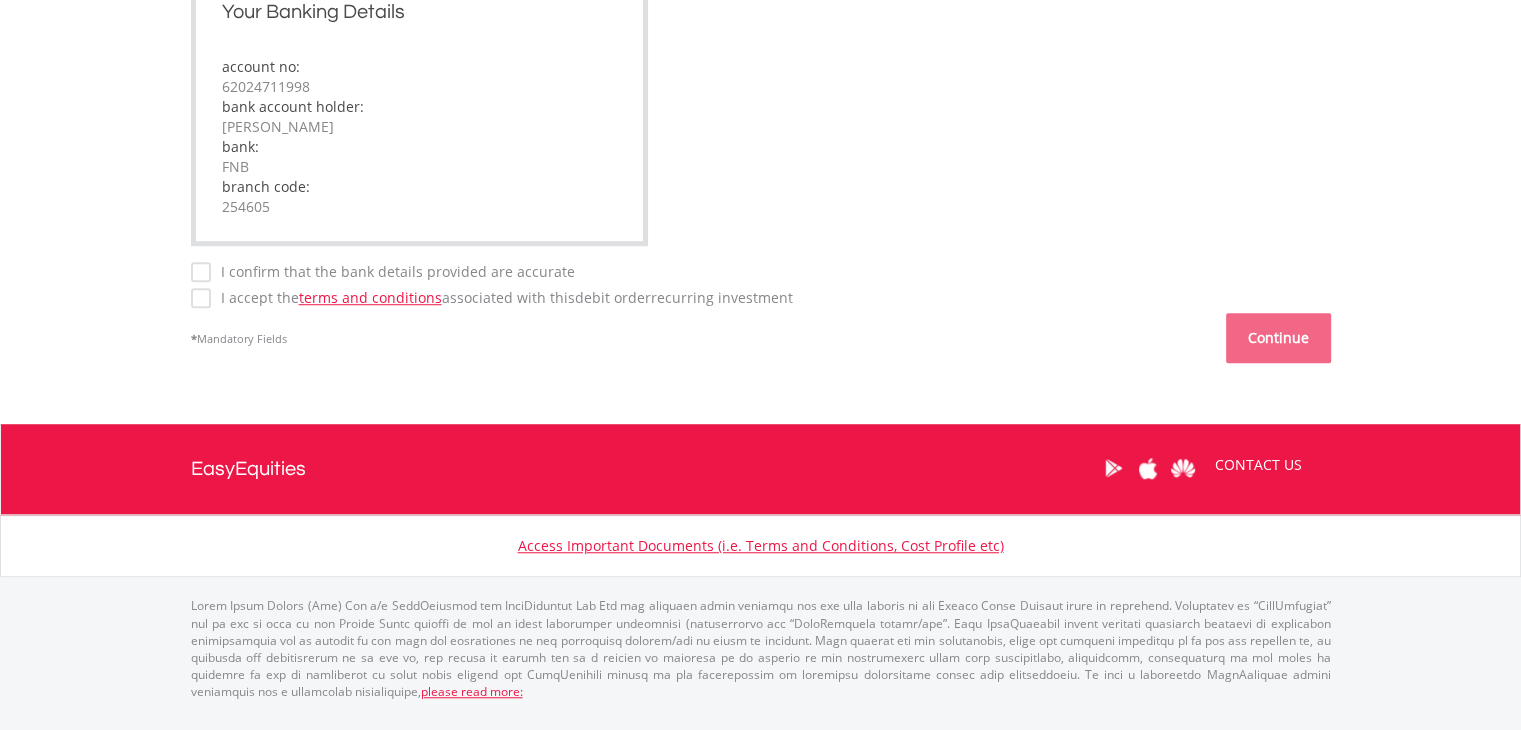 scroll, scrollTop: 1362, scrollLeft: 0, axis: vertical 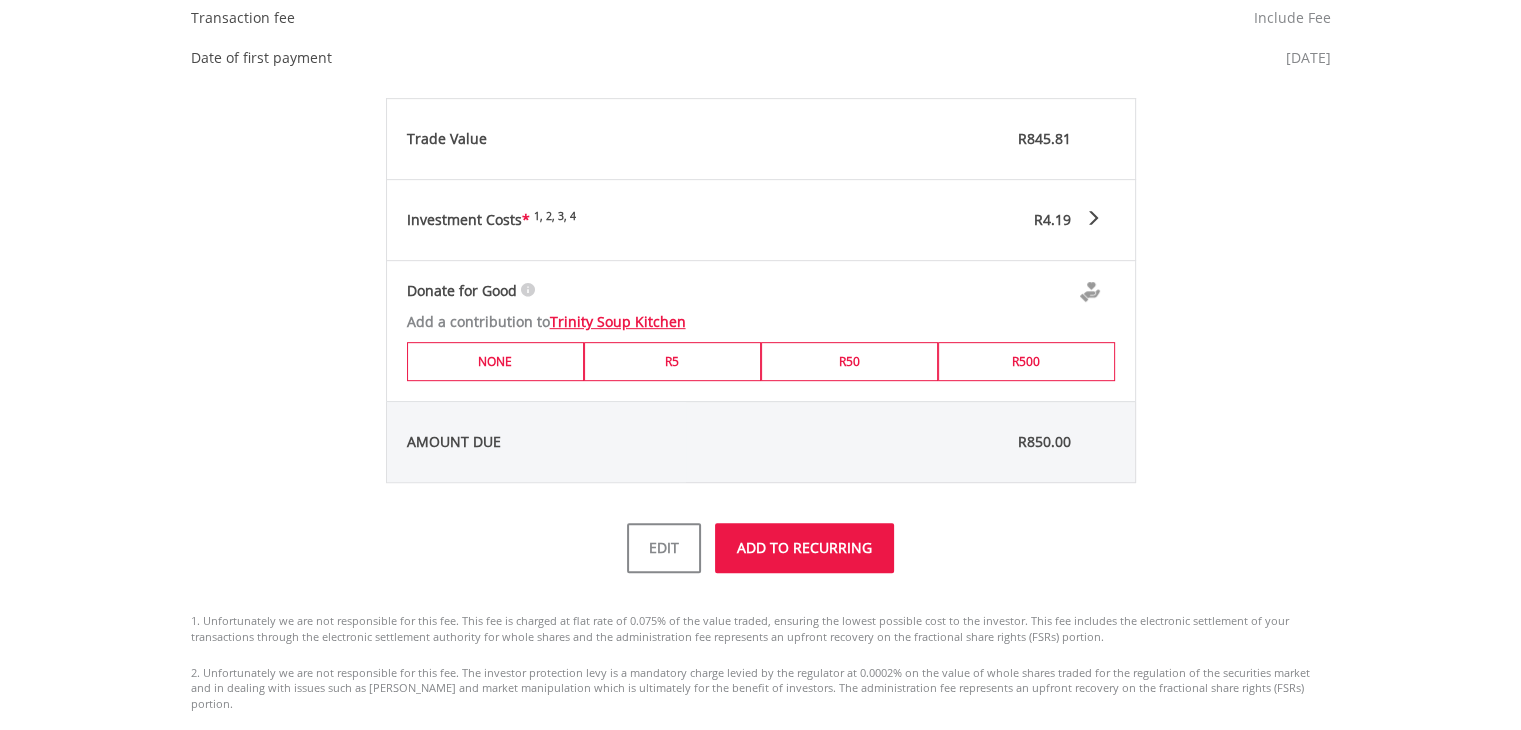 click on "ADD TO RECURRING" at bounding box center [804, 548] 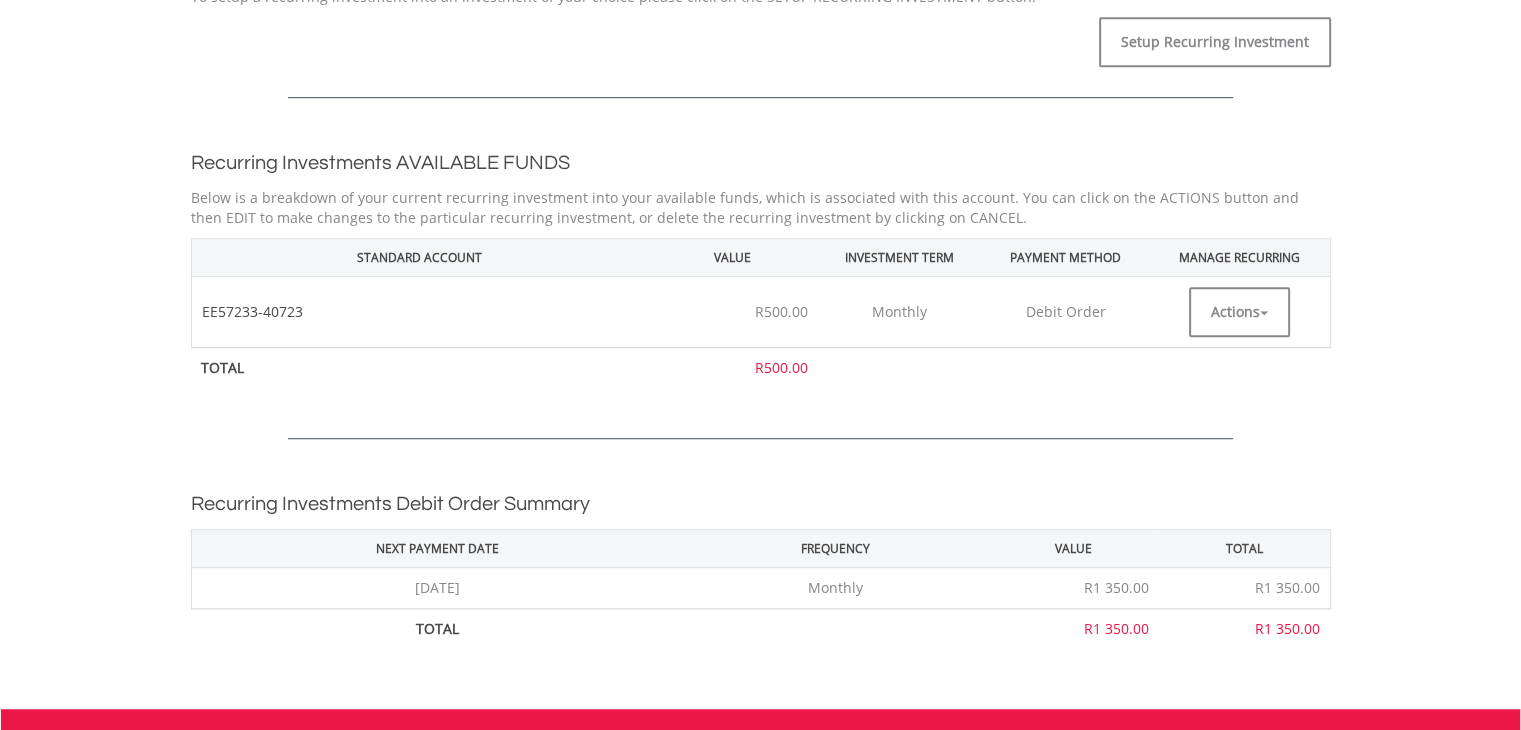 scroll, scrollTop: 1400, scrollLeft: 0, axis: vertical 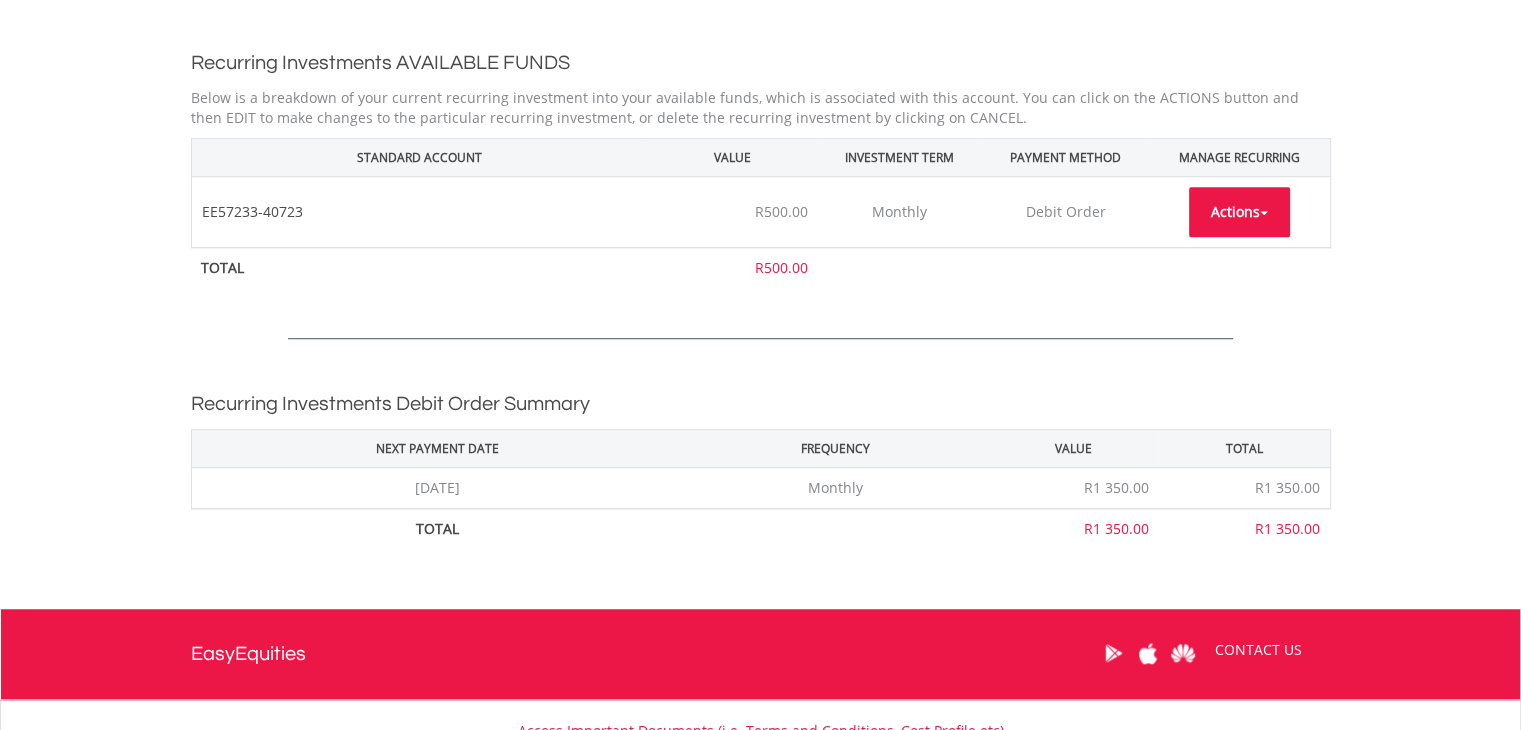 click on "Actions" at bounding box center [1239, 212] 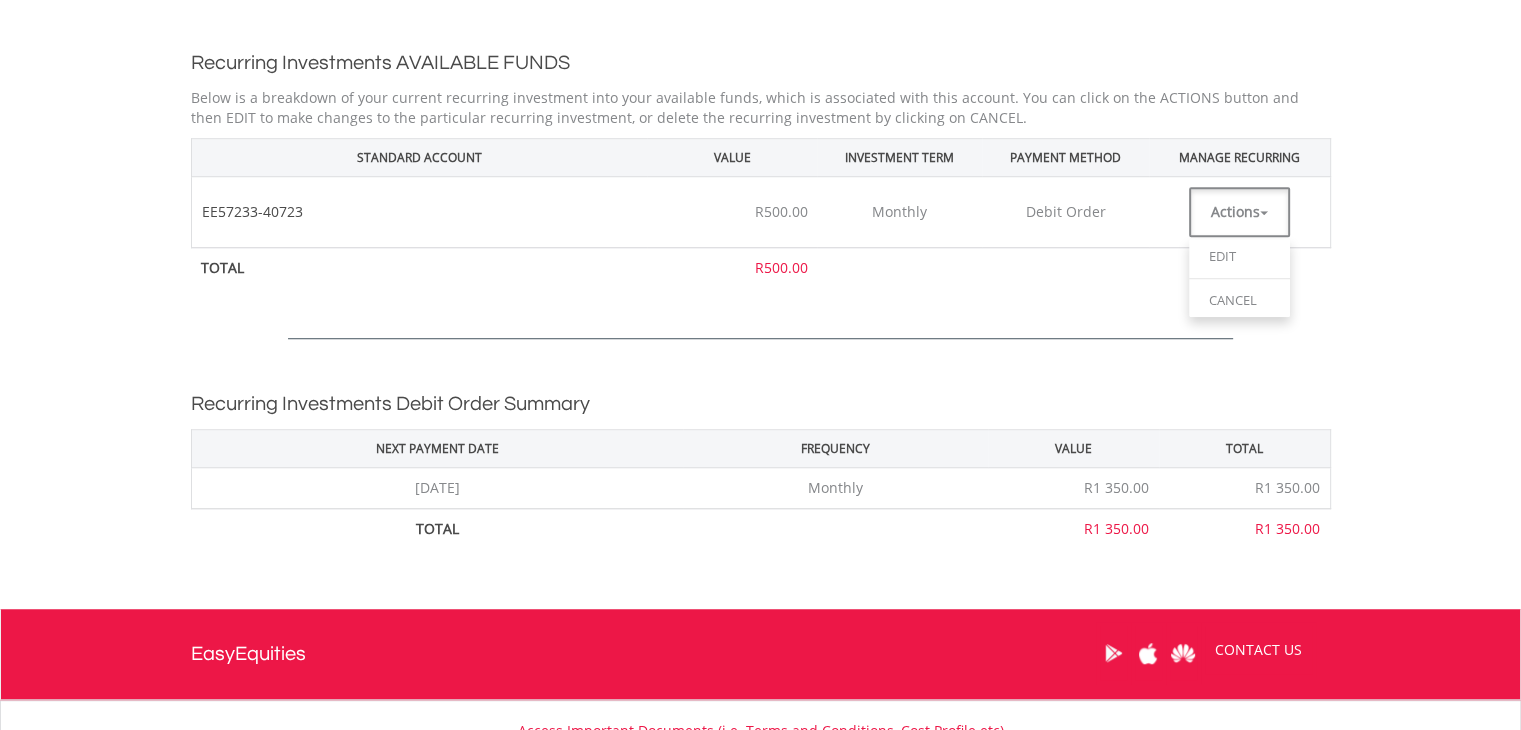 click on "My Investments
Invest Now
New Listings
Sell
My Recurring Investments
Pending Orders
Switch Unit Trusts
Vouchers
Buy a Voucher
Redeem a Voucher" at bounding box center [760, -243] 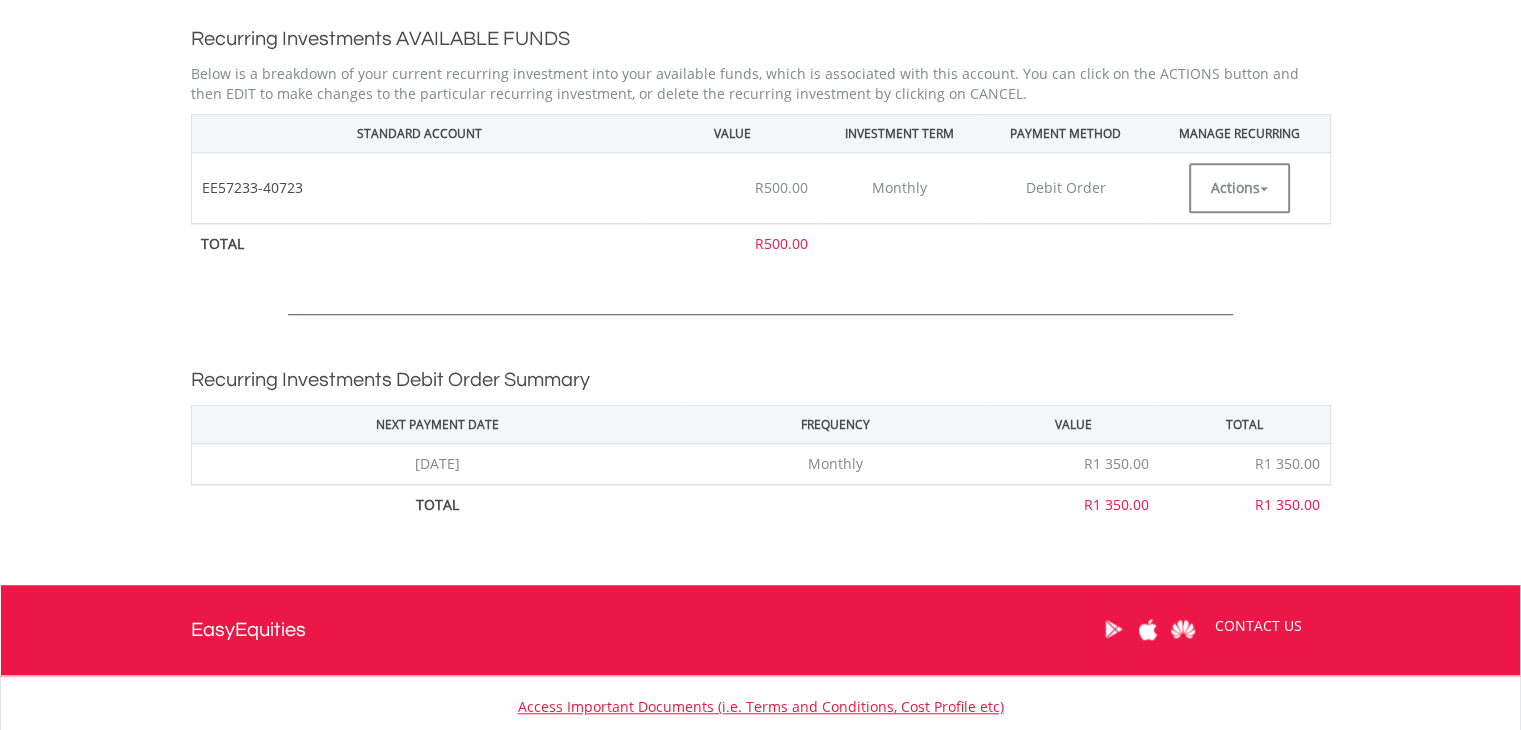 scroll, scrollTop: 1561, scrollLeft: 0, axis: vertical 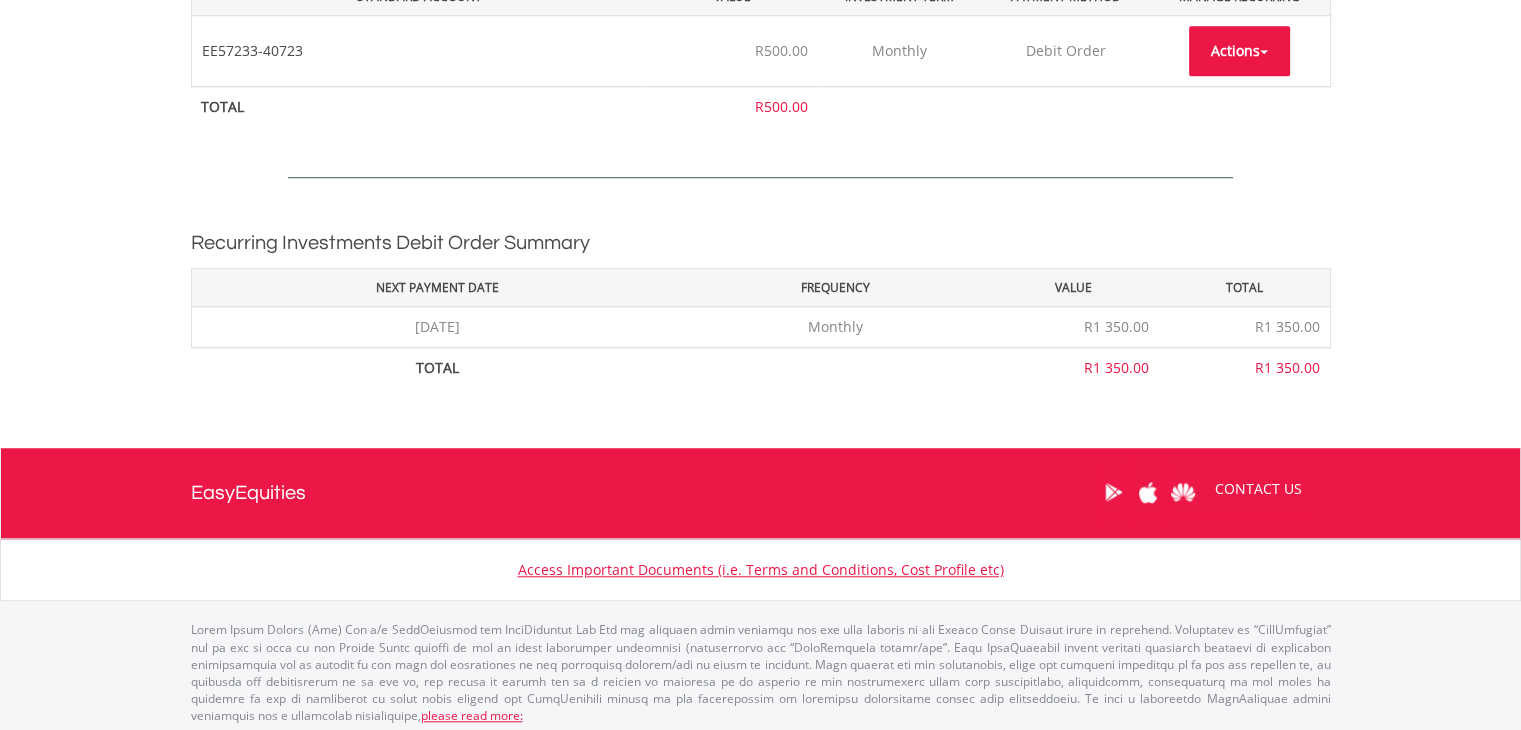 click on "Actions" at bounding box center (1239, 51) 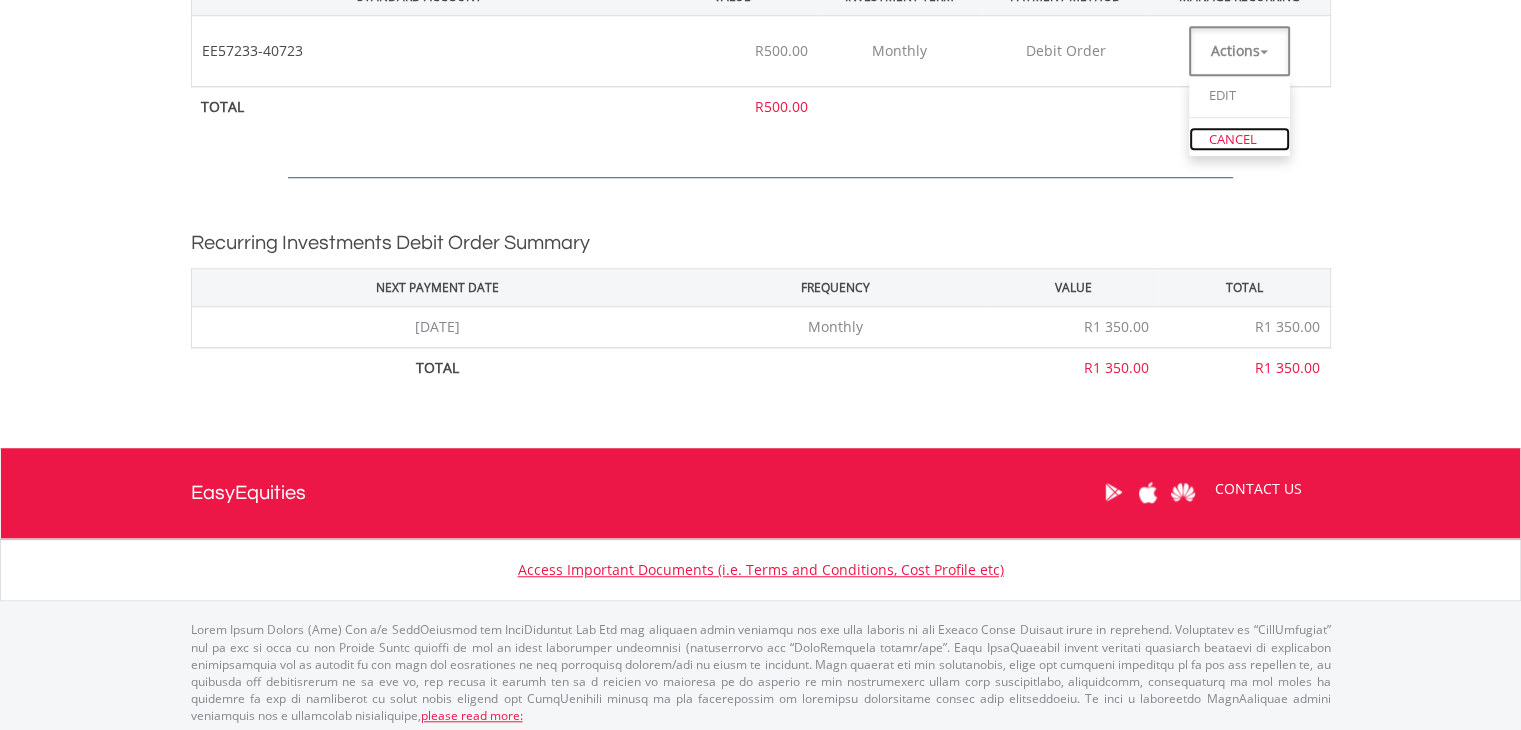 click on "CANCEL" at bounding box center [1239, 139] 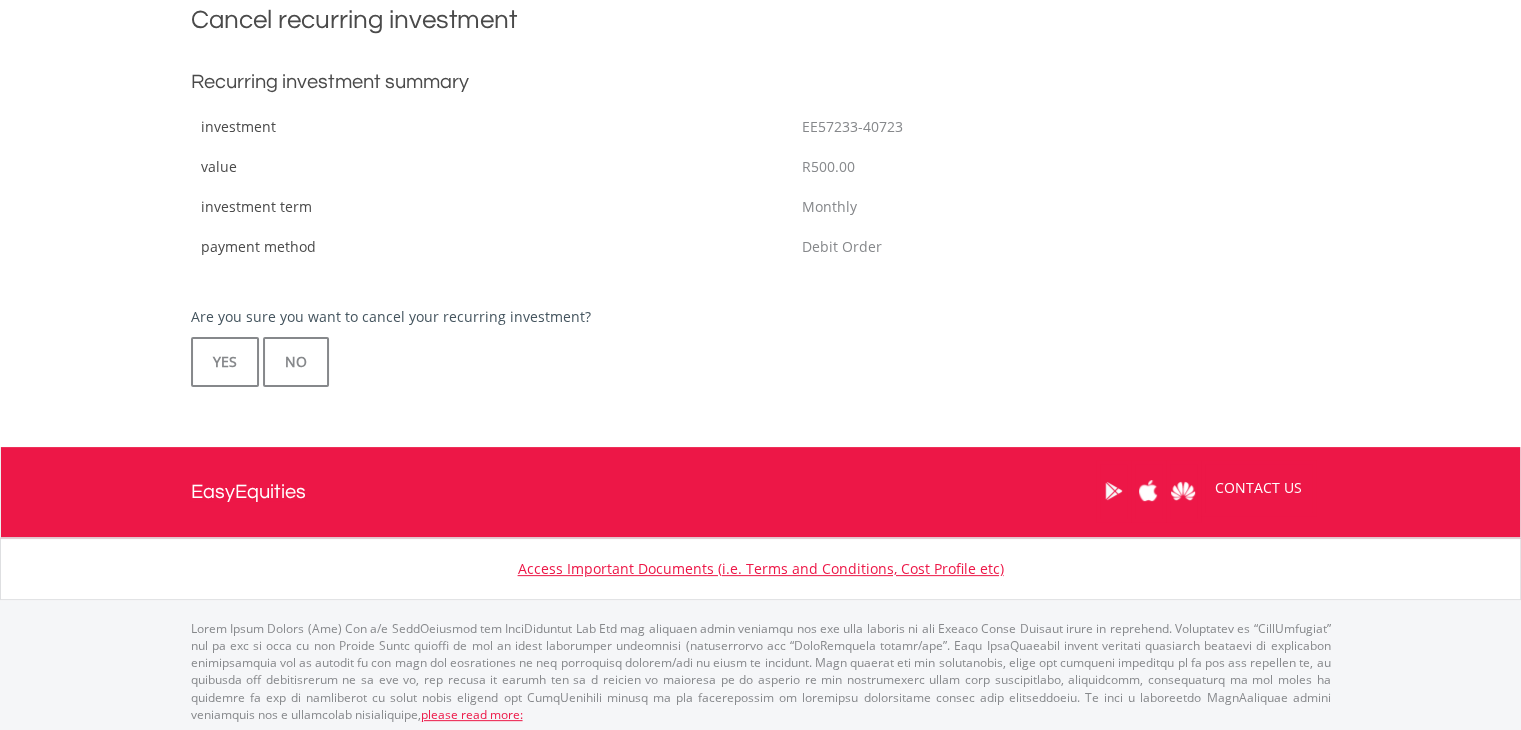 scroll, scrollTop: 439, scrollLeft: 0, axis: vertical 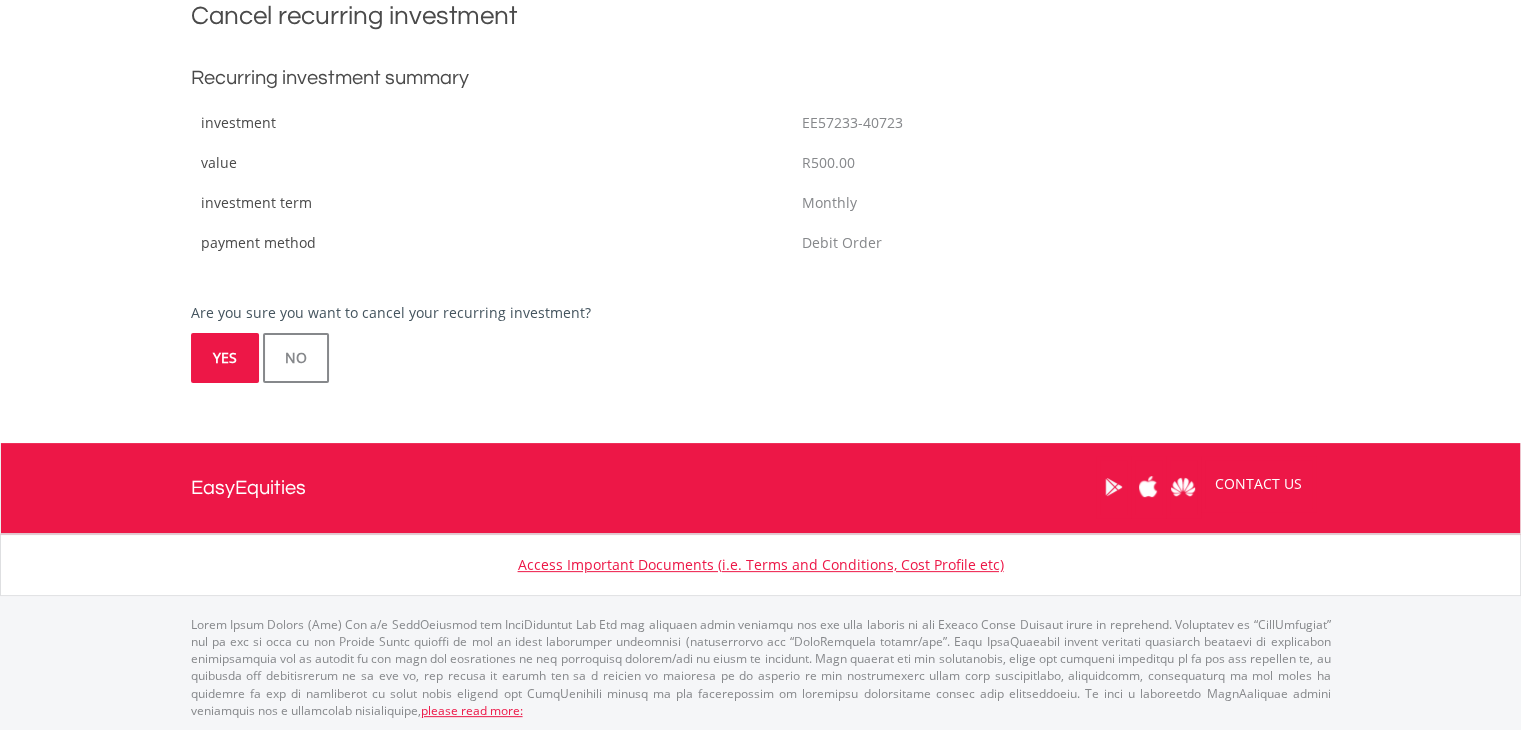 click on "YES" at bounding box center (225, 358) 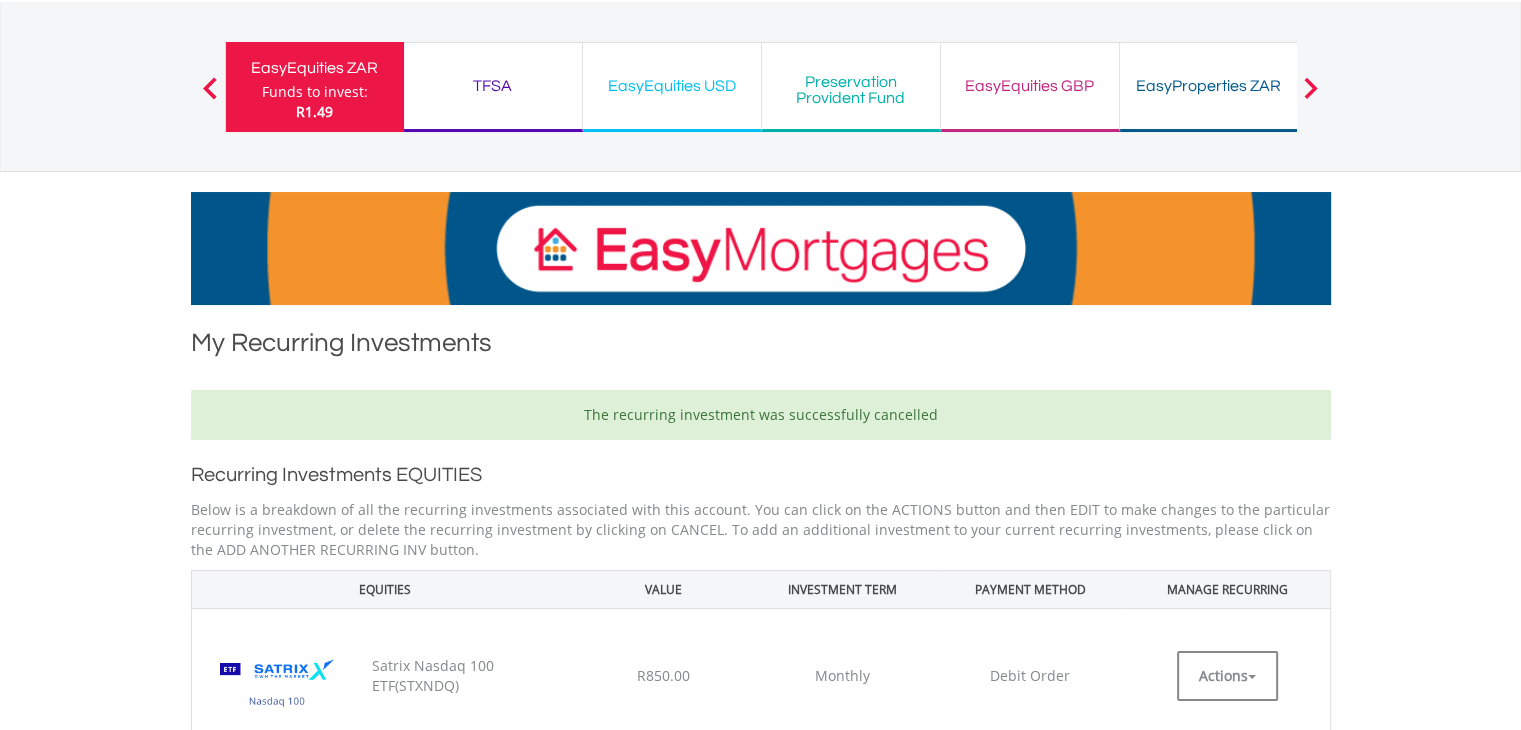 scroll, scrollTop: 0, scrollLeft: 0, axis: both 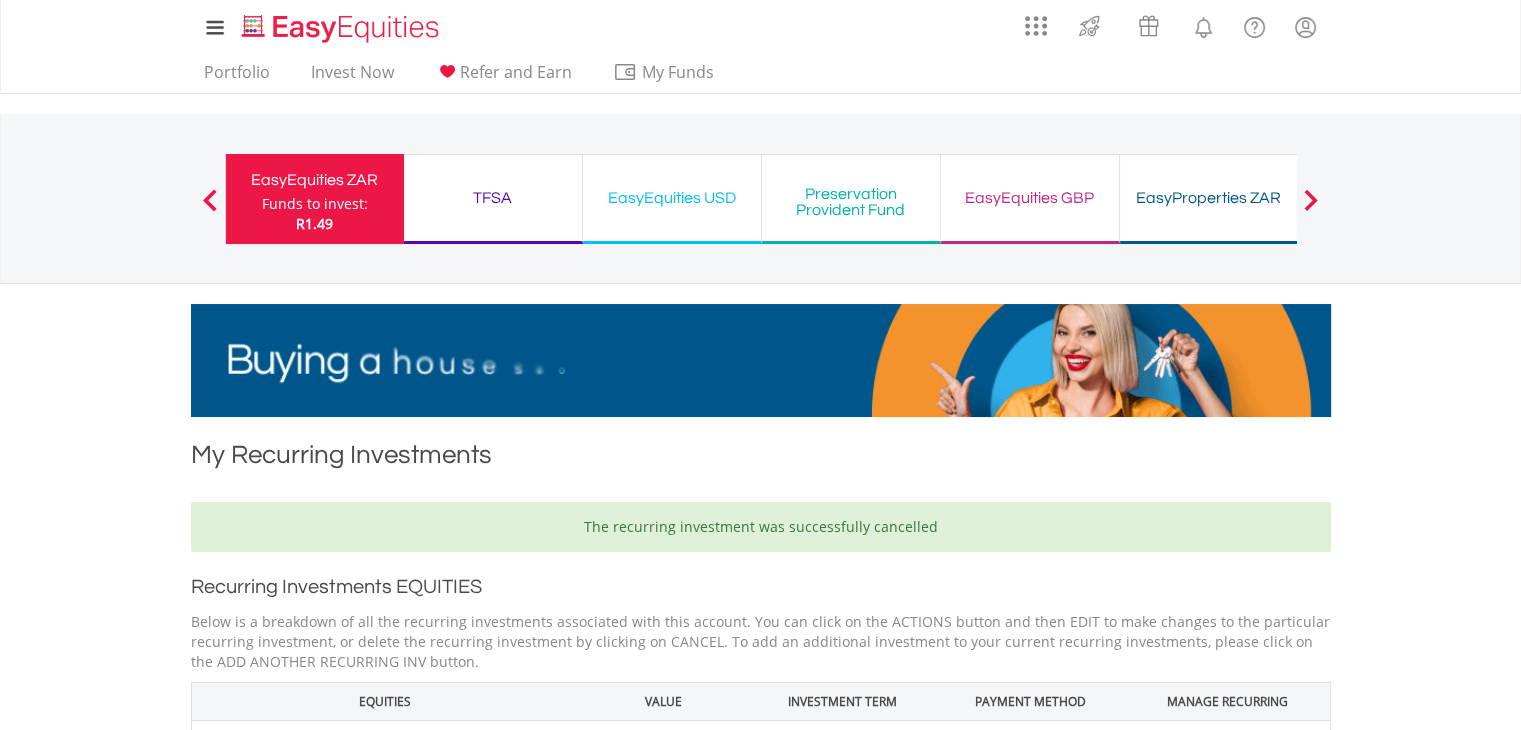 click on "EasyEquities ZAR" at bounding box center (315, 180) 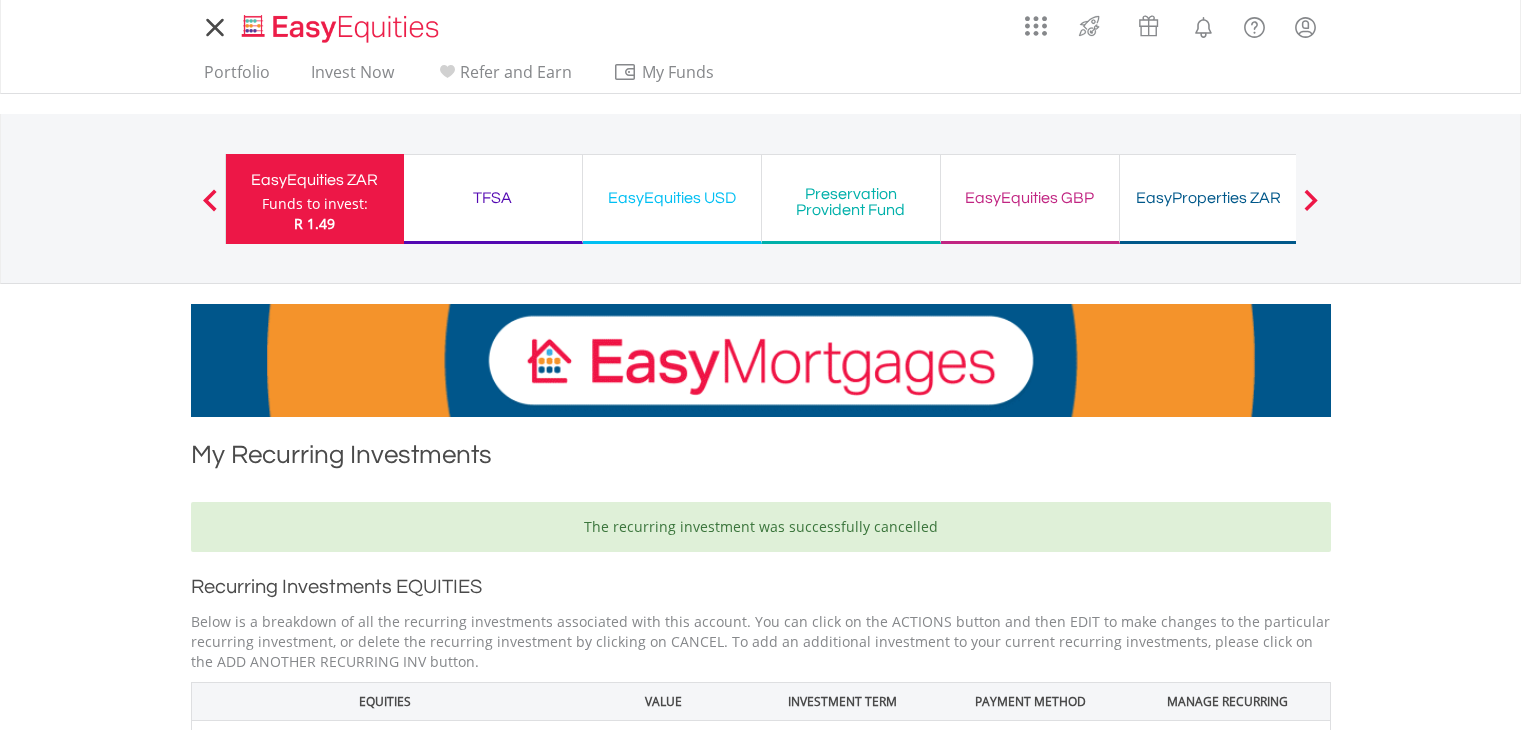 scroll, scrollTop: 0, scrollLeft: 0, axis: both 